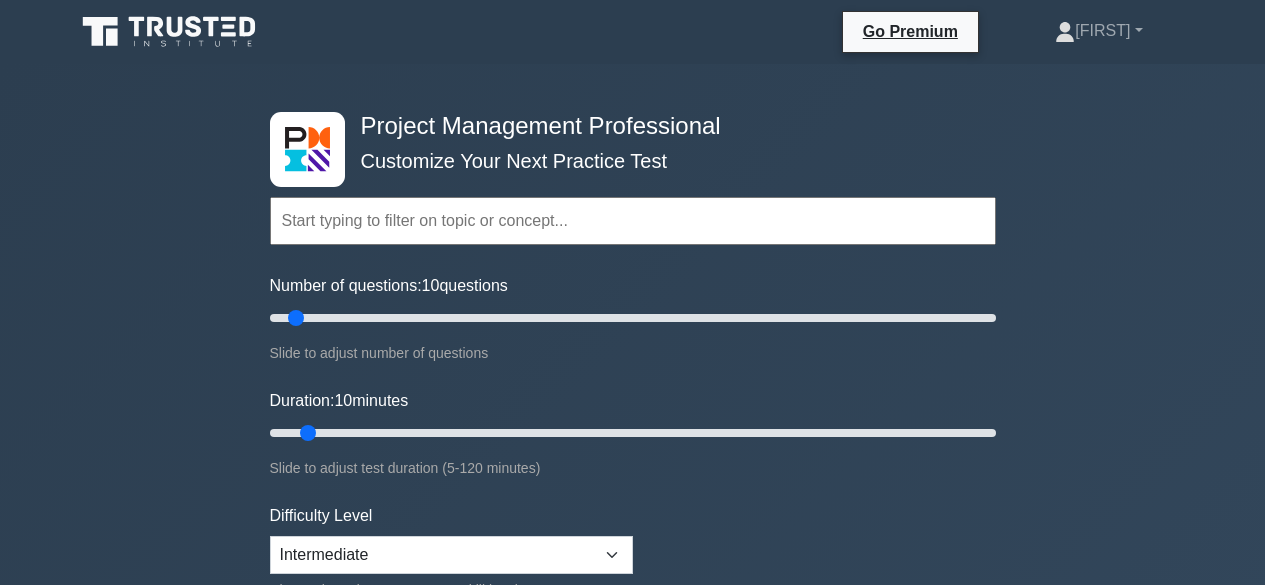 scroll, scrollTop: 0, scrollLeft: 0, axis: both 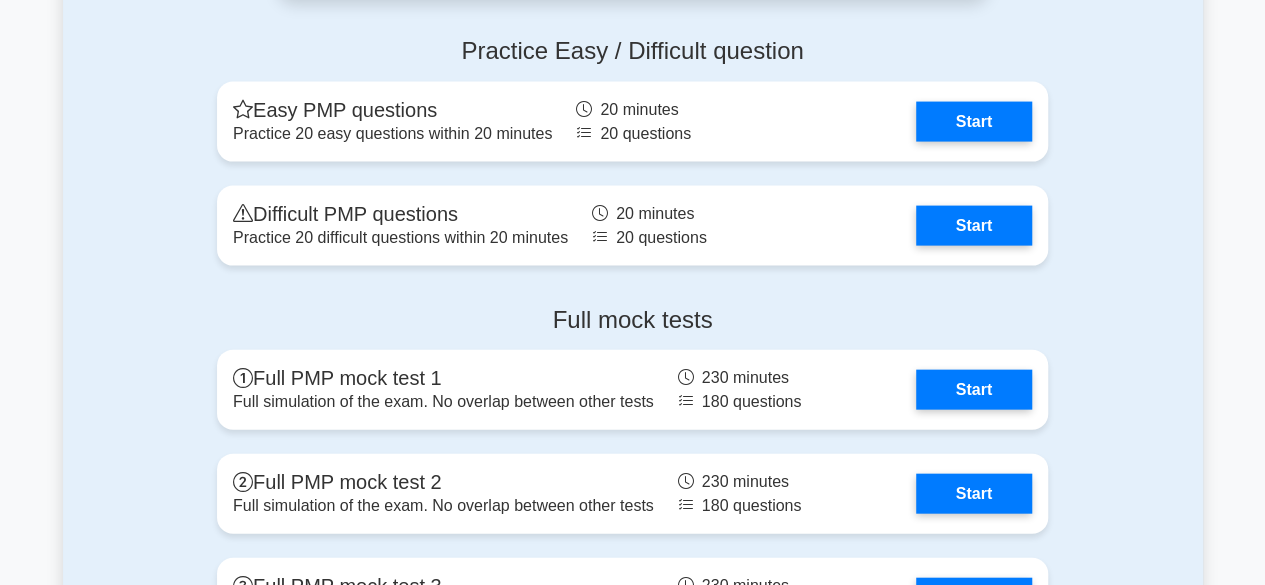 click on "Full mock tests
Full PMP mock test 1
Full simulation of the exam. No overlap between other tests
230 minutes
180 questions
Start
Full PMP mock test 2  230 minutes" at bounding box center (633, 580) 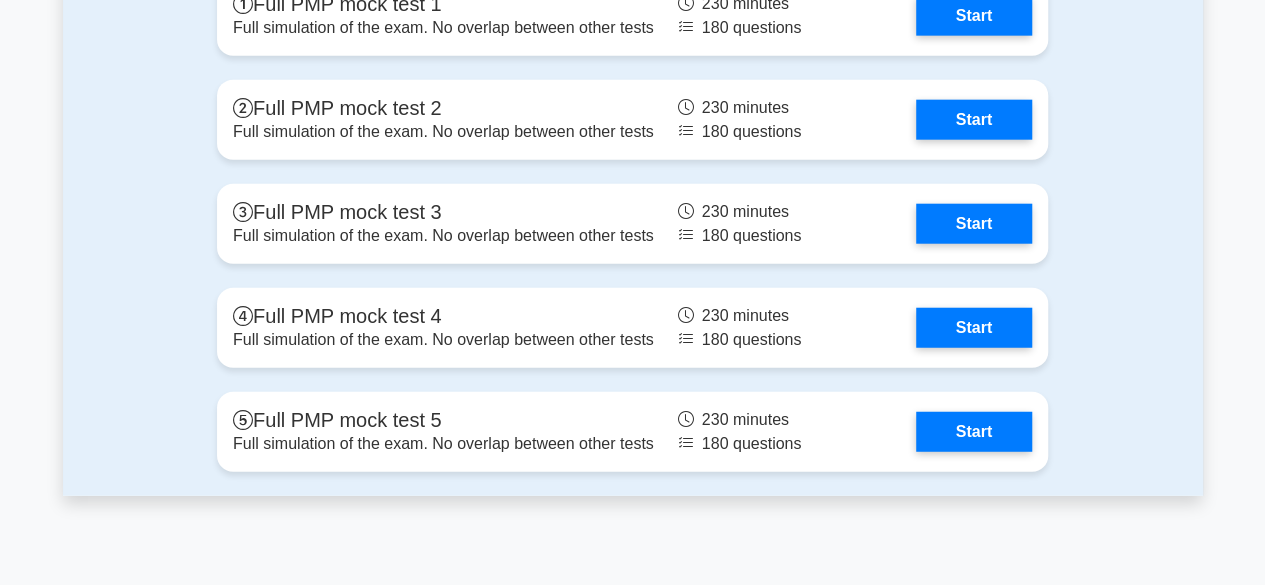 scroll, scrollTop: 6264, scrollLeft: 0, axis: vertical 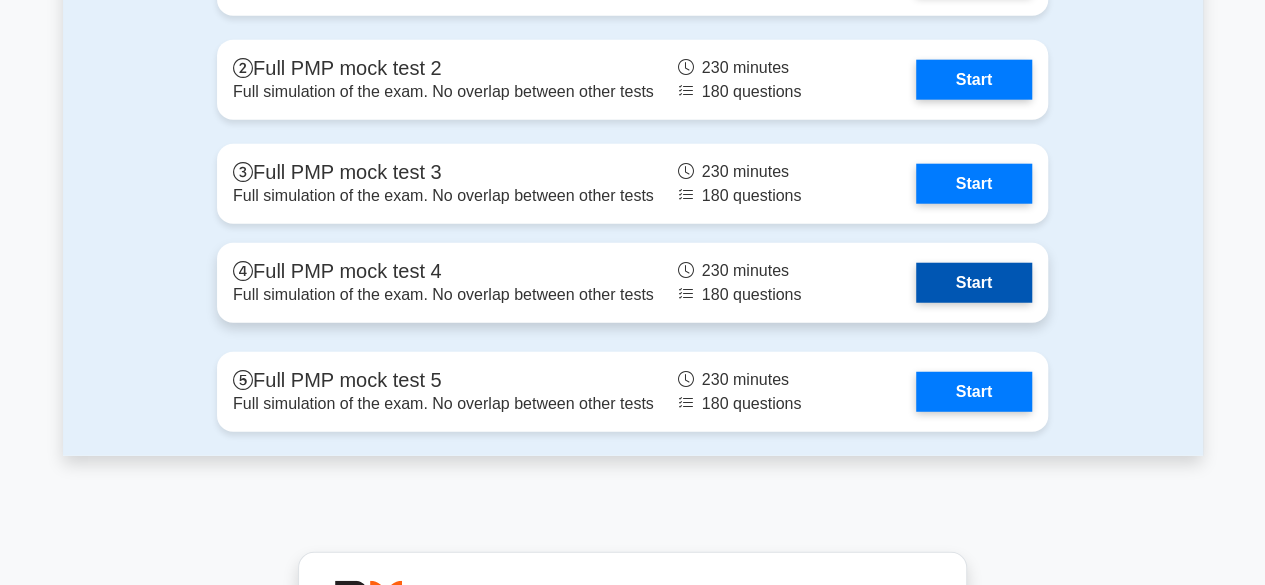 click on "Start" at bounding box center [974, 283] 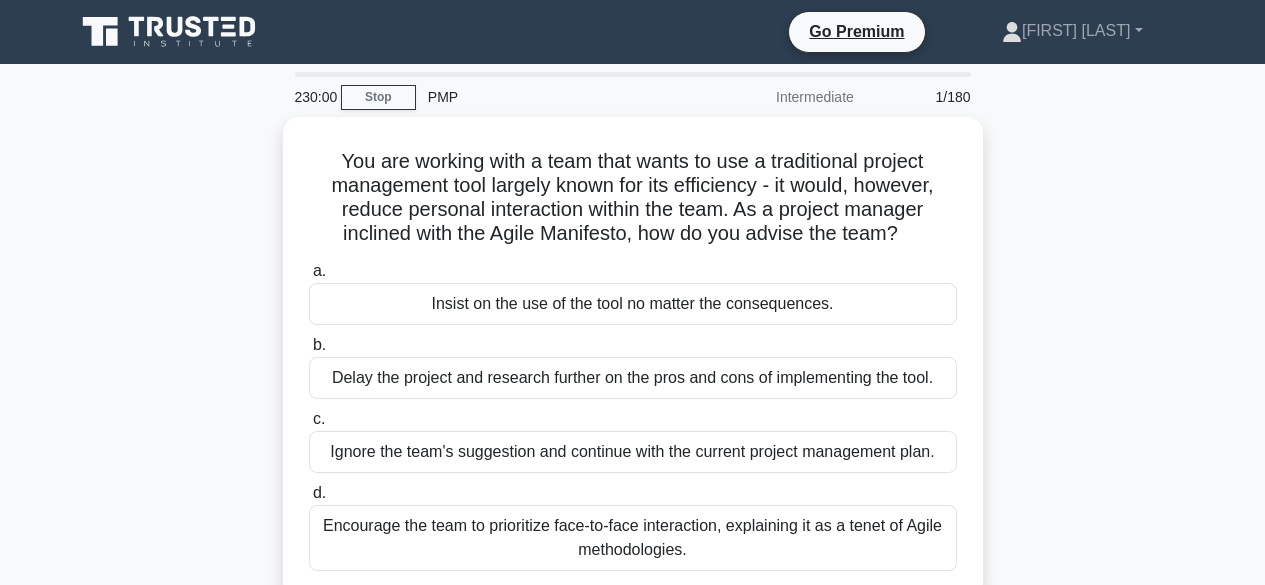 scroll, scrollTop: 0, scrollLeft: 0, axis: both 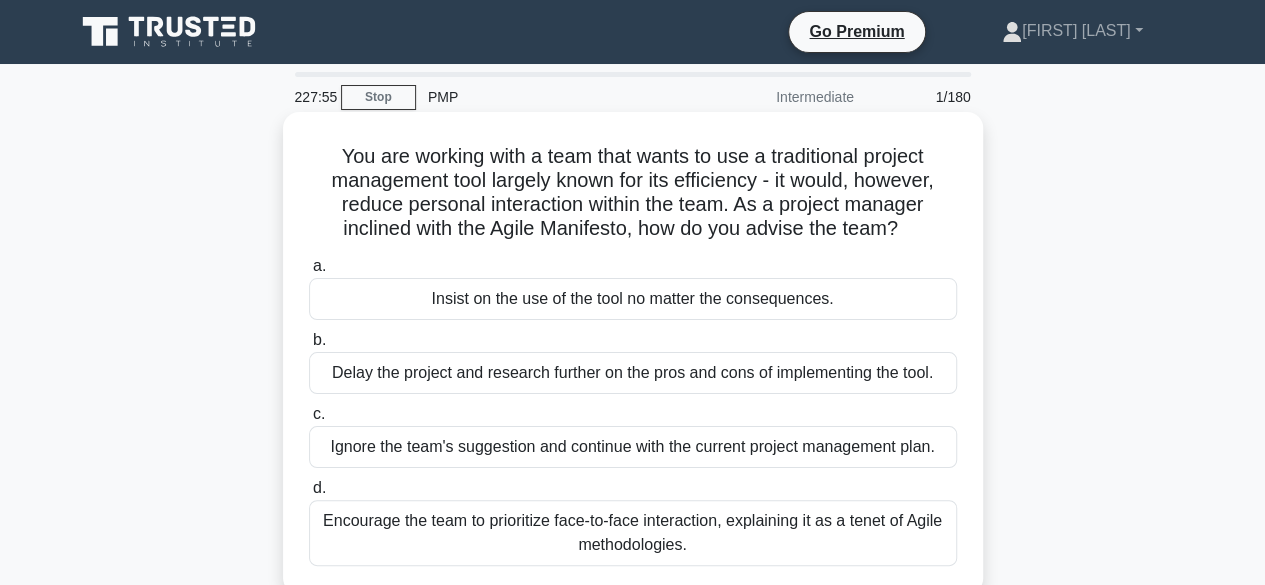 click on "Delay the project and research further on the pros and cons of implementing the tool." at bounding box center [633, 373] 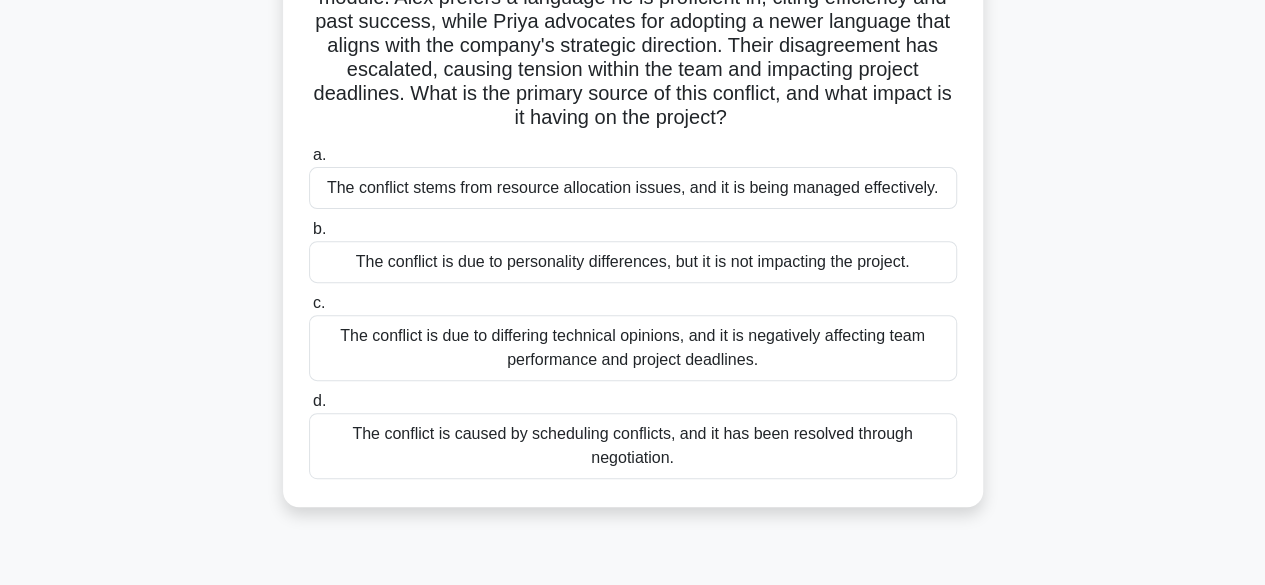 scroll, scrollTop: 237, scrollLeft: 0, axis: vertical 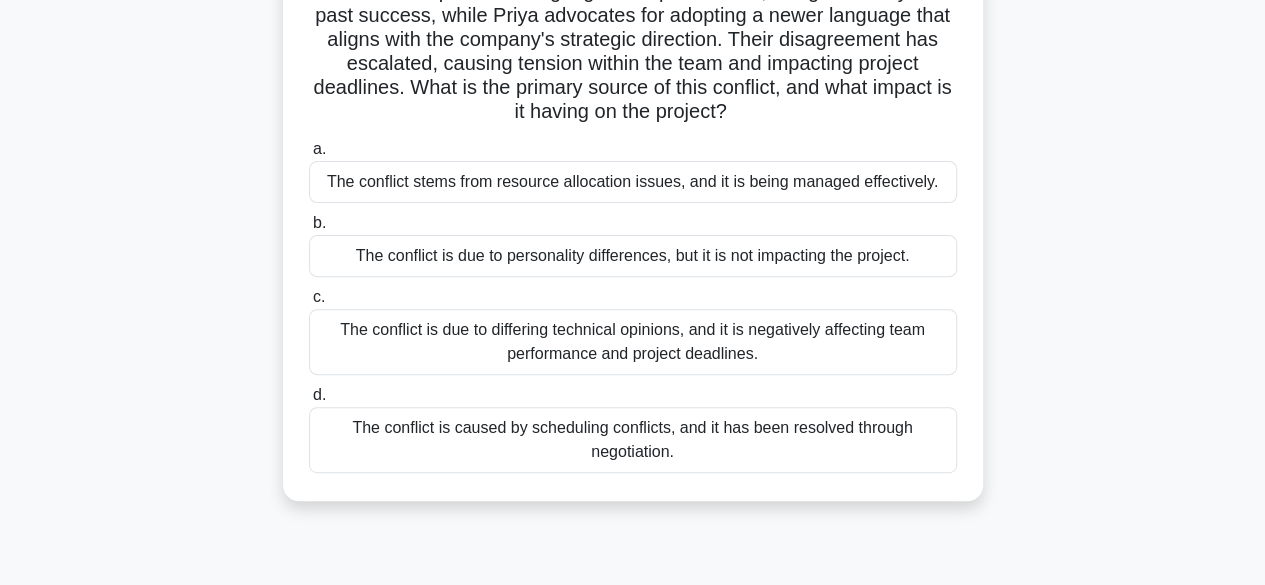 click on "The conflict is due to differing technical opinions, and it is negatively affecting team performance and project deadlines." at bounding box center [633, 342] 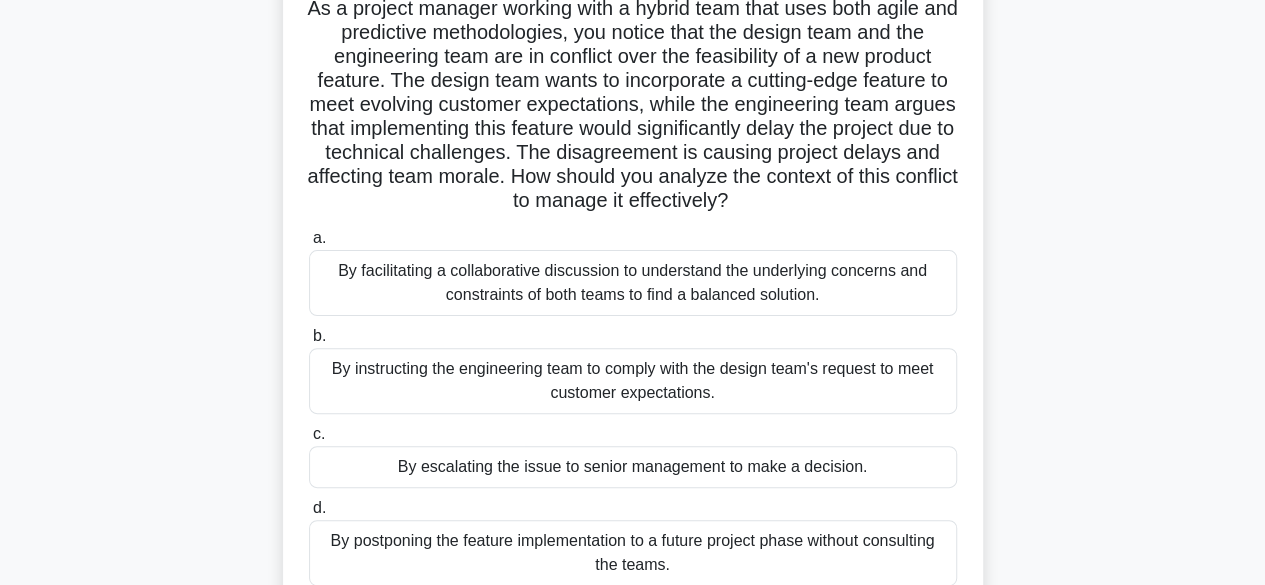 scroll, scrollTop: 160, scrollLeft: 0, axis: vertical 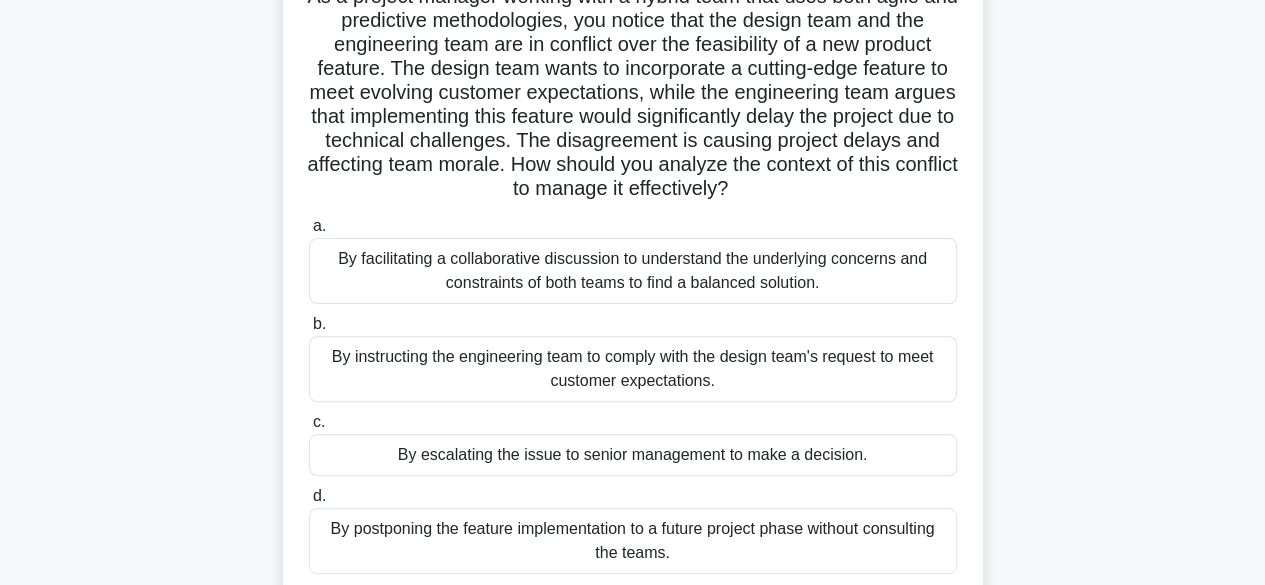 click on "By facilitating a collaborative discussion to understand the underlying concerns and constraints of both teams to find a balanced solution." at bounding box center [633, 271] 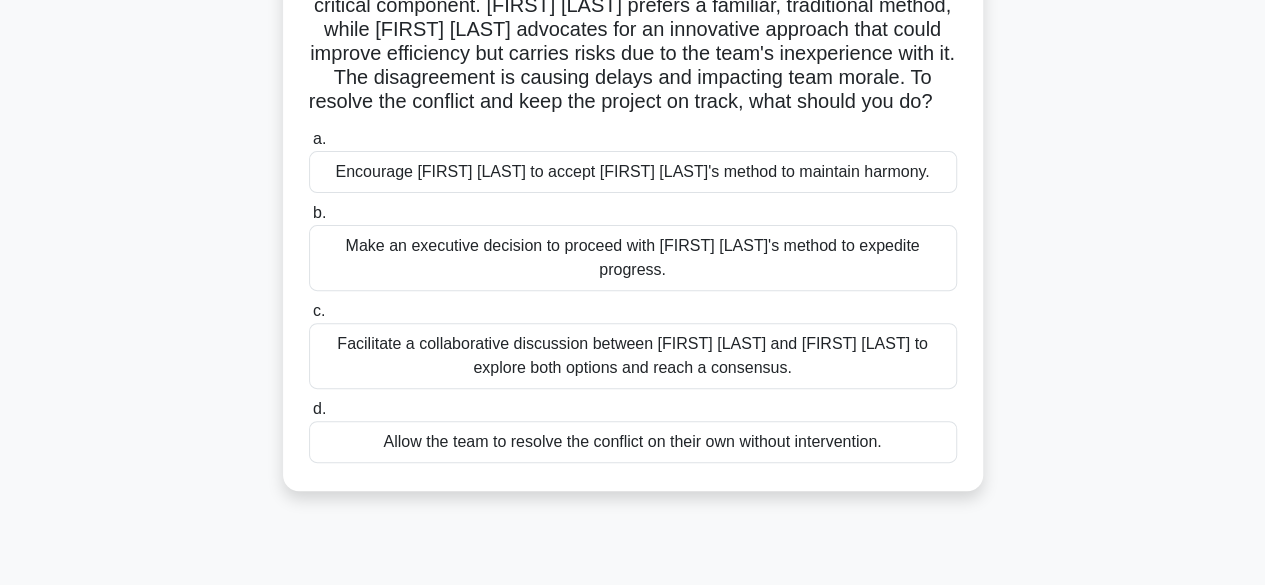scroll, scrollTop: 209, scrollLeft: 0, axis: vertical 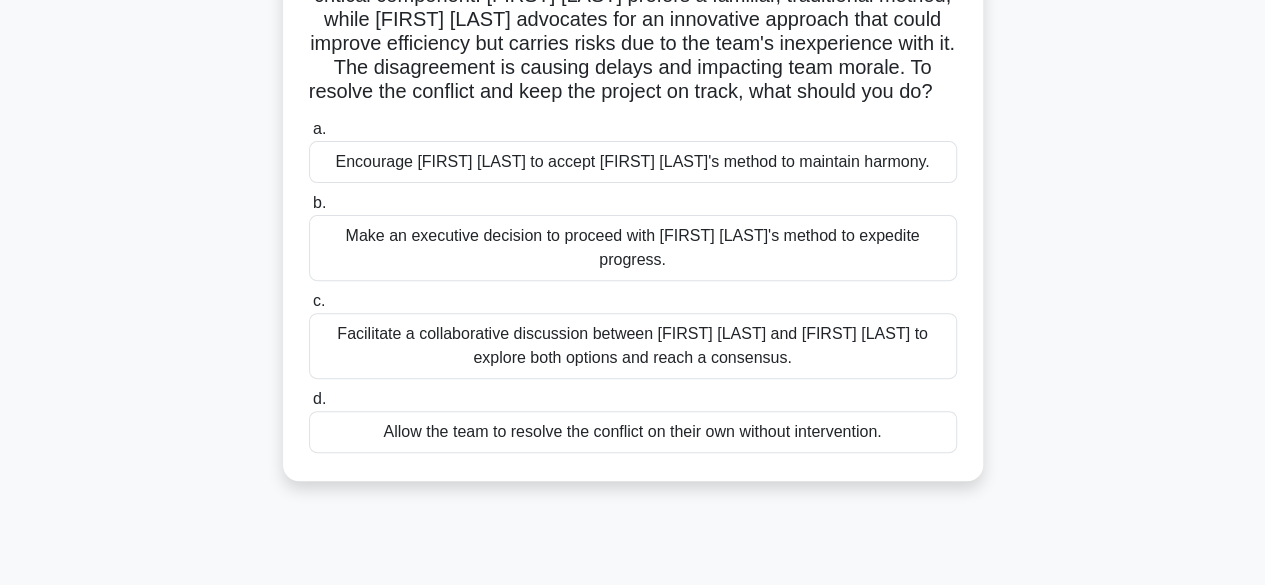 click on "Facilitate a collaborative discussion between [FIRST] [LAST] and [FIRST] [LAST] to explore both options and reach a consensus." at bounding box center (633, 346) 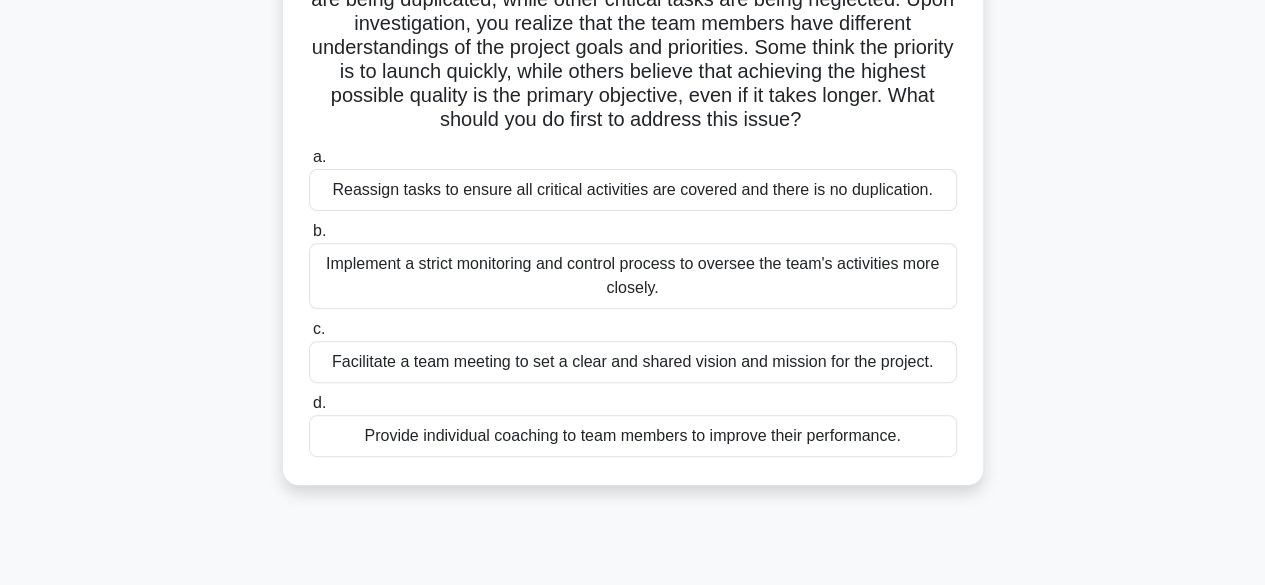 scroll, scrollTop: 260, scrollLeft: 0, axis: vertical 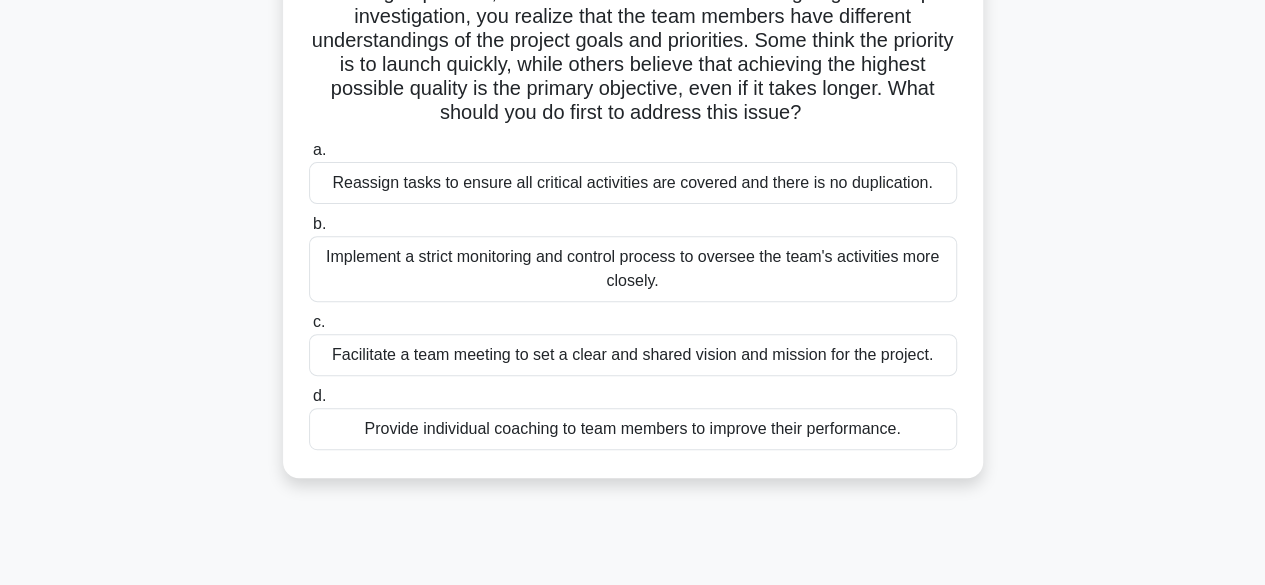 click on "Facilitate a team meeting to set a clear and shared vision and mission for the project." at bounding box center [633, 355] 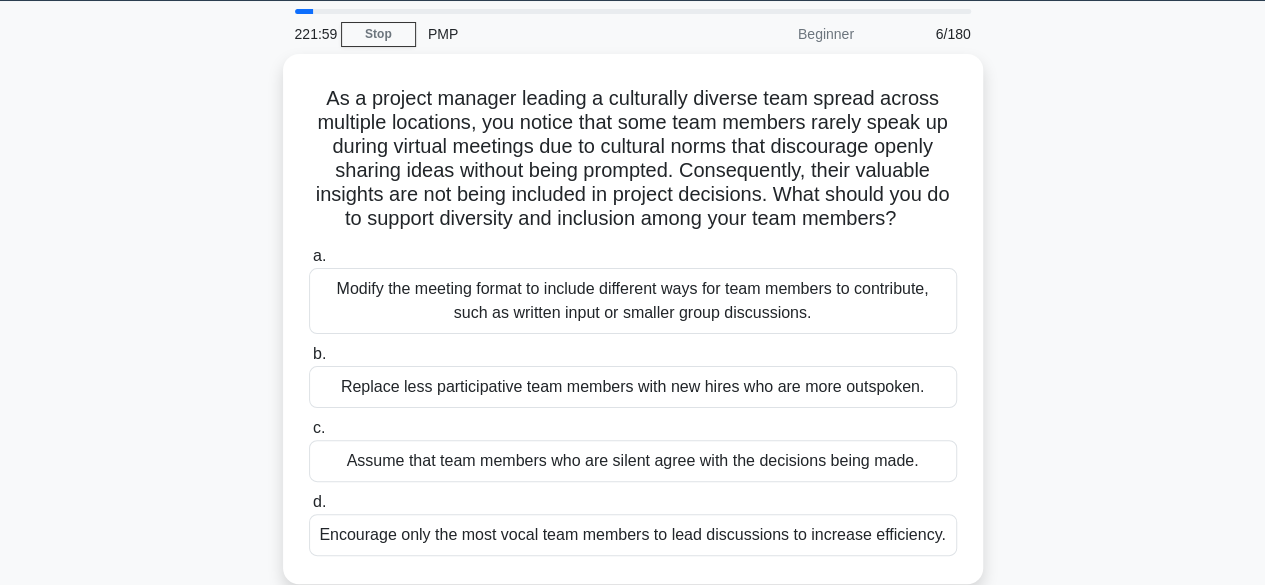 scroll, scrollTop: 0, scrollLeft: 0, axis: both 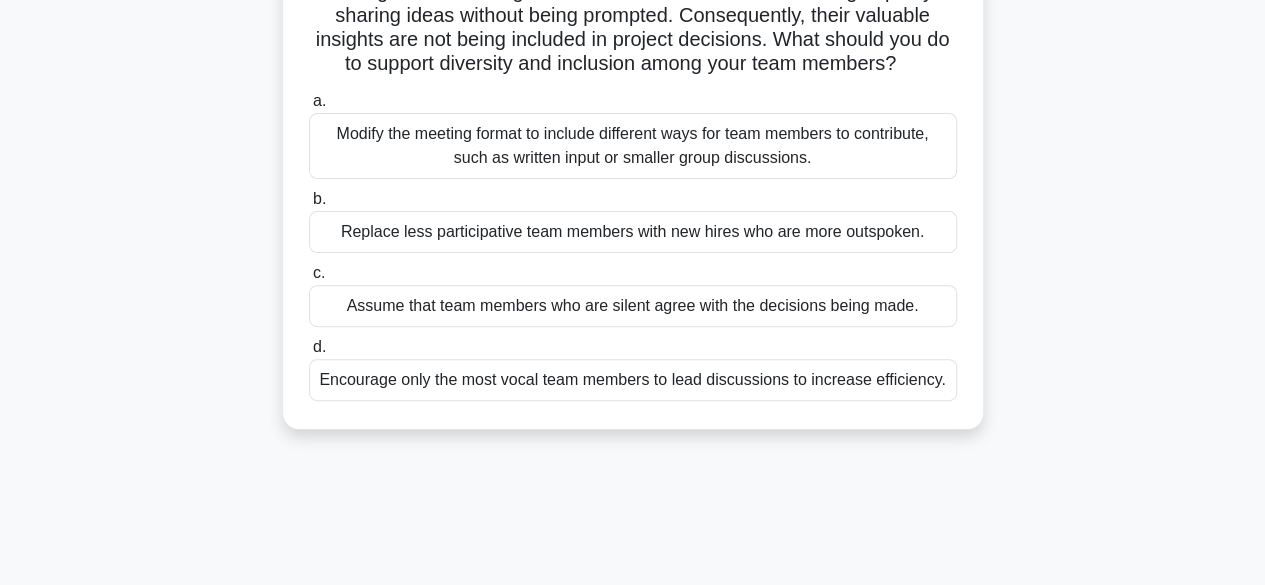 click on "Modify the meeting format to include different ways for team members to contribute, such as written input or smaller group discussions." at bounding box center (633, 146) 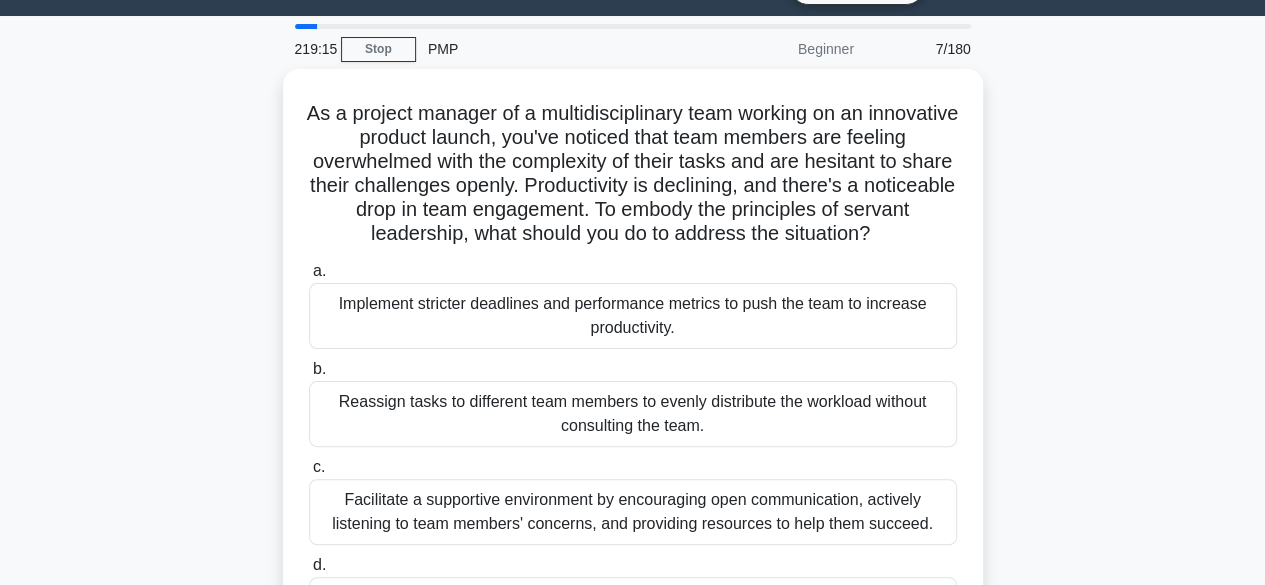 scroll, scrollTop: 0, scrollLeft: 0, axis: both 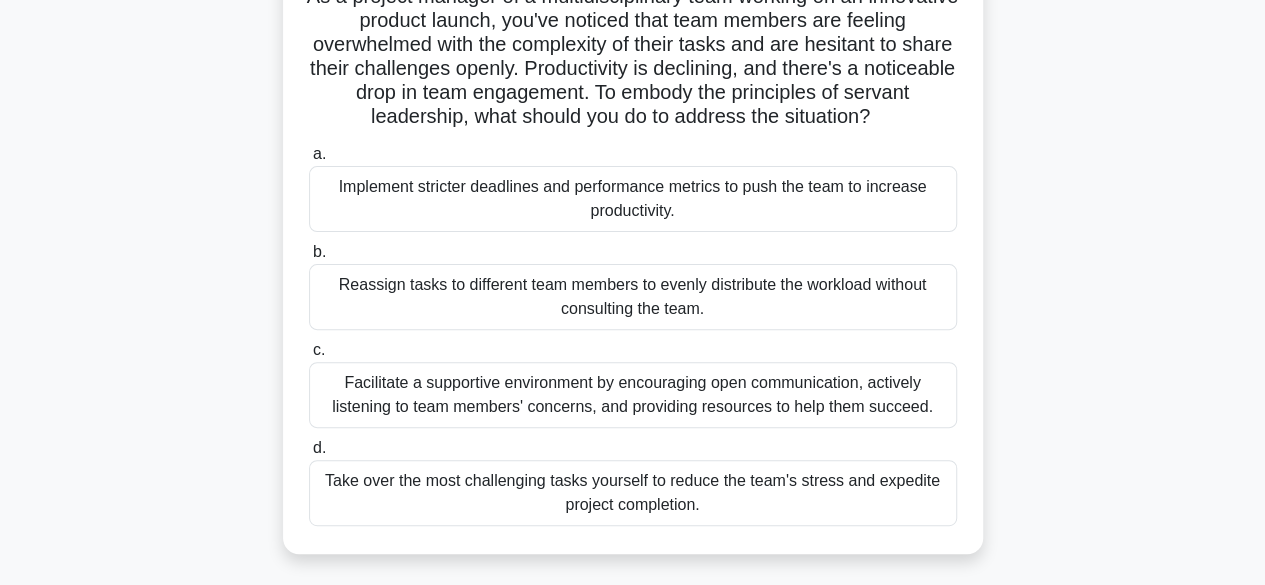 click on "Facilitate a supportive environment by encouraging open communication, actively listening to team members' concerns, and providing resources to help them succeed." at bounding box center [633, 395] 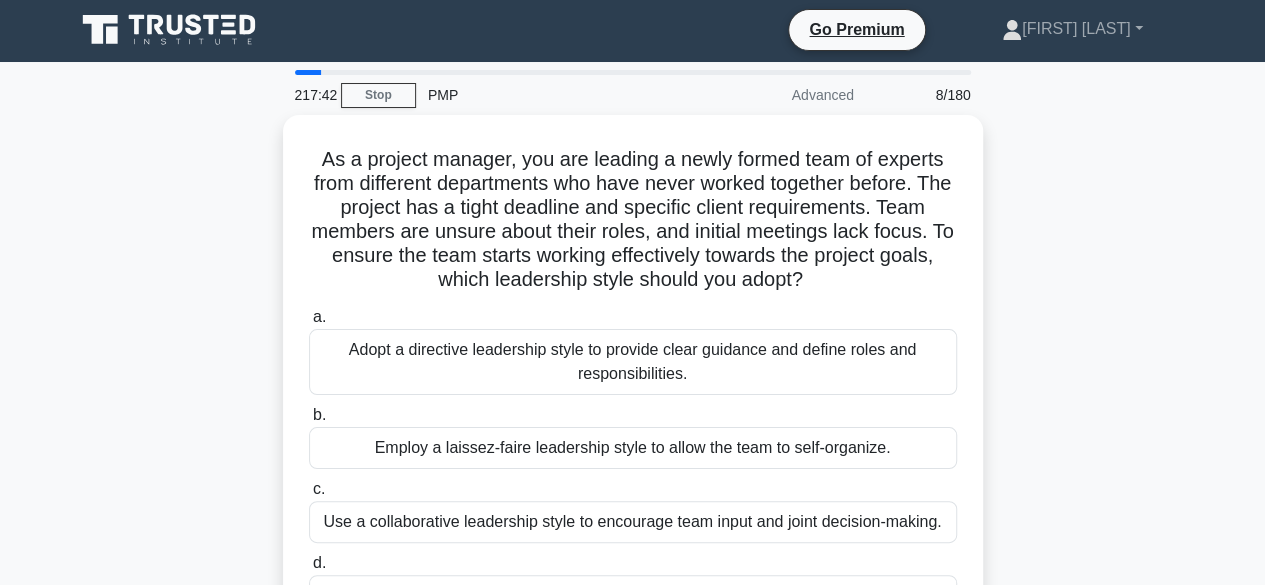 scroll, scrollTop: 0, scrollLeft: 0, axis: both 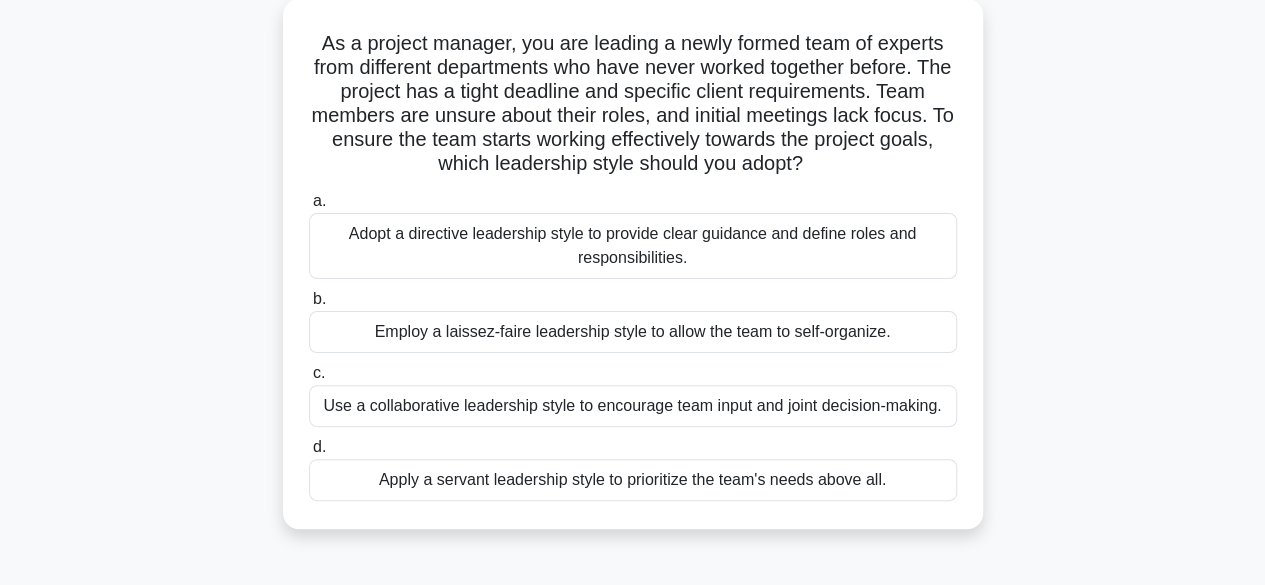 click on "Adopt a directive leadership style to provide clear guidance and define roles and responsibilities." at bounding box center [633, 246] 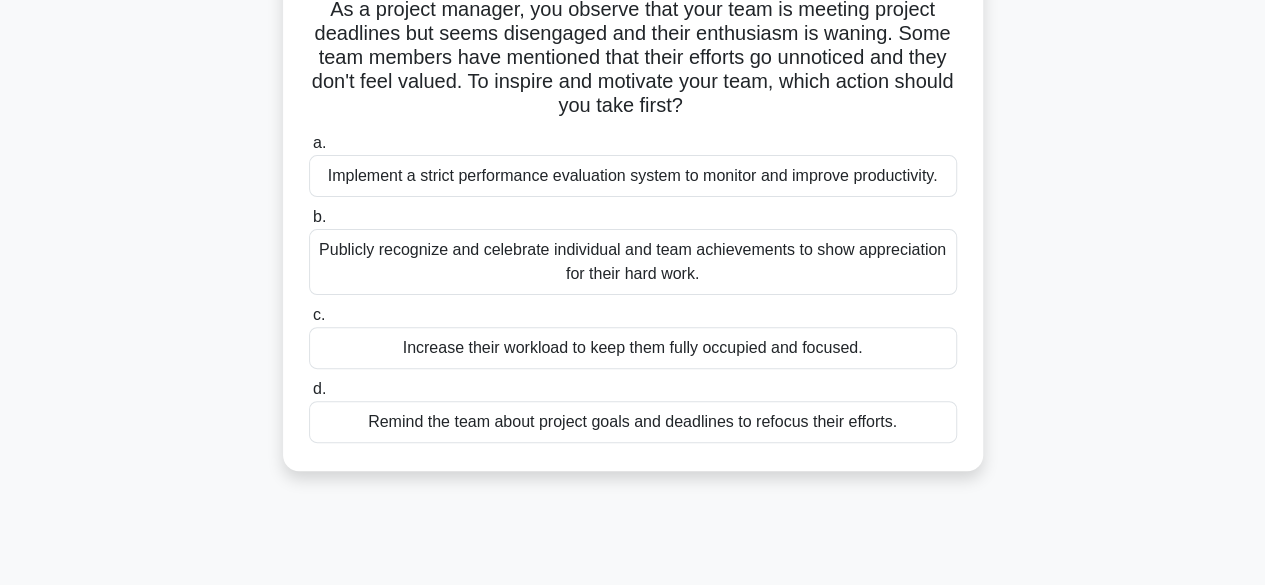 scroll, scrollTop: 165, scrollLeft: 0, axis: vertical 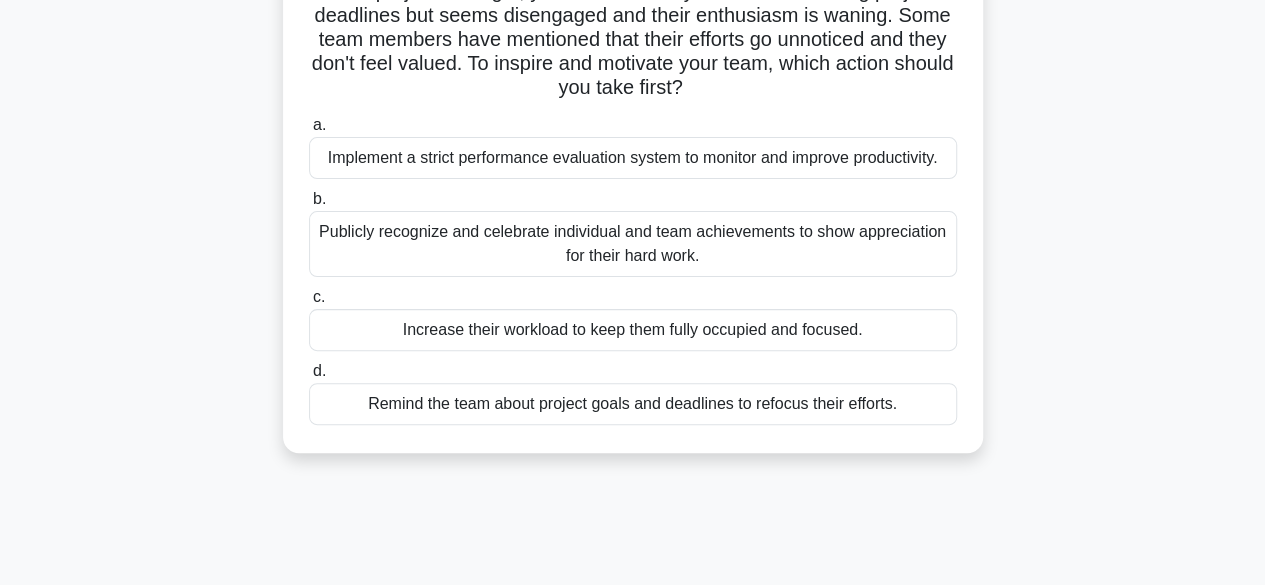 click on "Publicly recognize and celebrate individual and team achievements to show appreciation for their hard work." at bounding box center (633, 244) 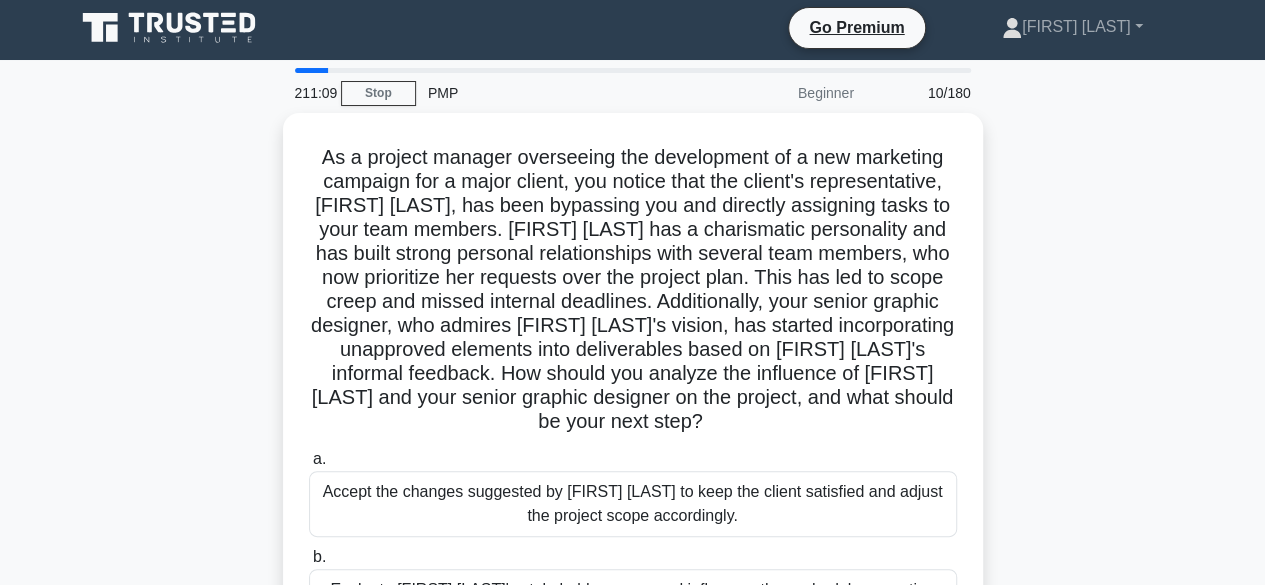 scroll, scrollTop: 0, scrollLeft: 0, axis: both 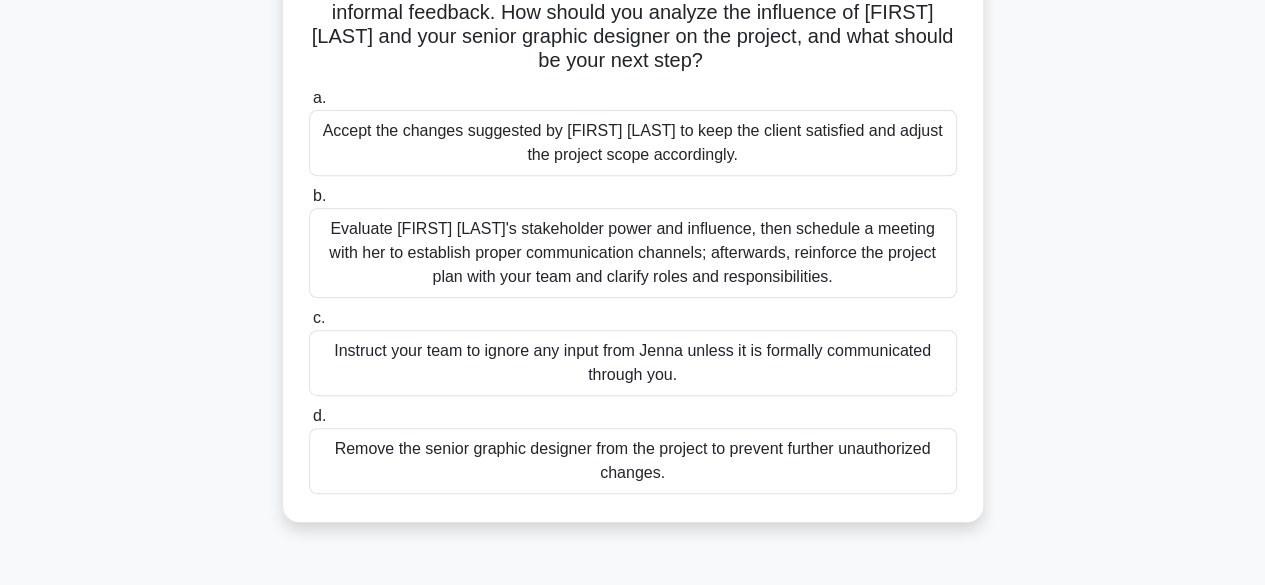 click on "Evaluate [FIRST] [LAST]'s stakeholder power and influence, then schedule a meeting with her to establish proper communication channels; afterwards, reinforce the project plan with your team and clarify roles and responsibilities." at bounding box center [633, 253] 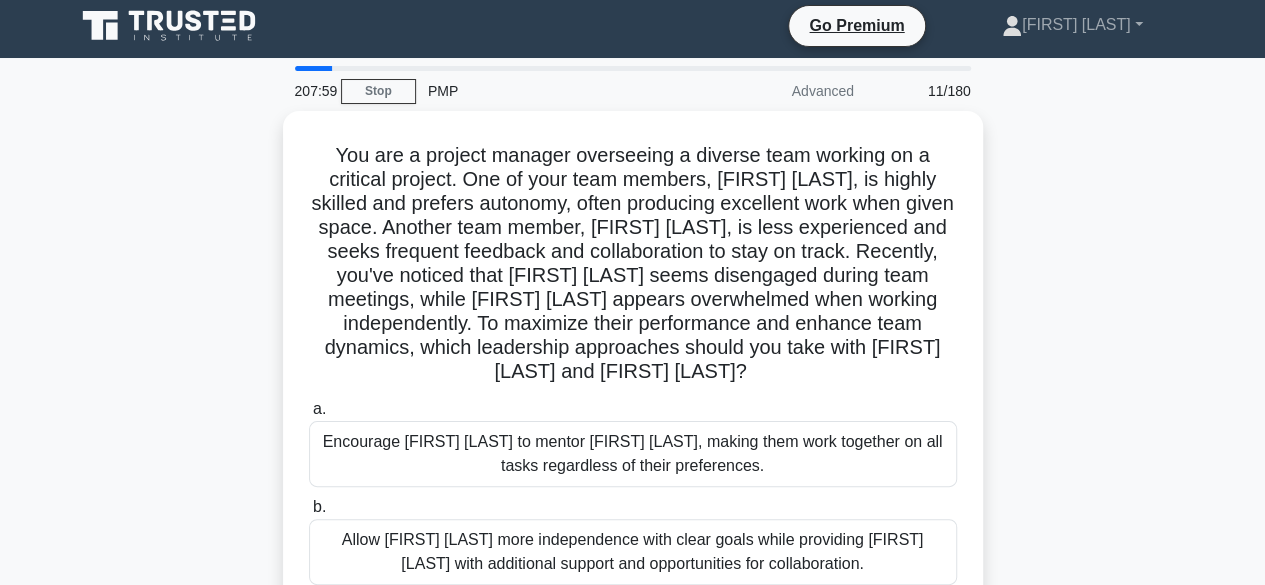 scroll, scrollTop: 0, scrollLeft: 0, axis: both 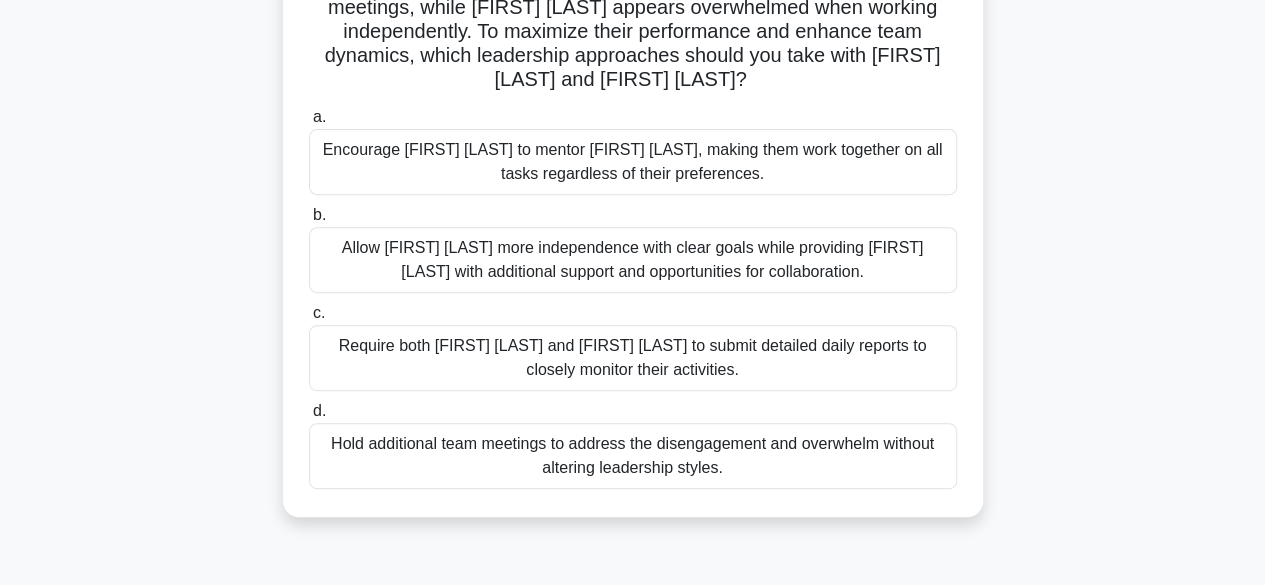 click on "Encourage [FIRST] [LAST] to mentor [FIRST] [LAST], making them work together on all tasks regardless of their preferences." at bounding box center (633, 162) 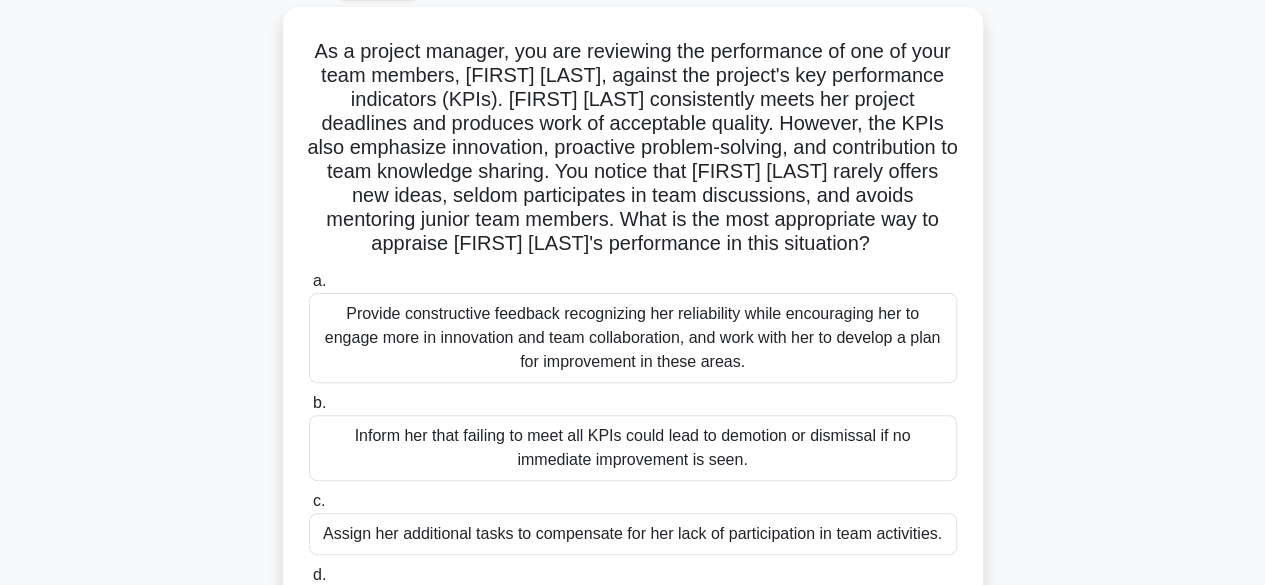 scroll, scrollTop: 0, scrollLeft: 0, axis: both 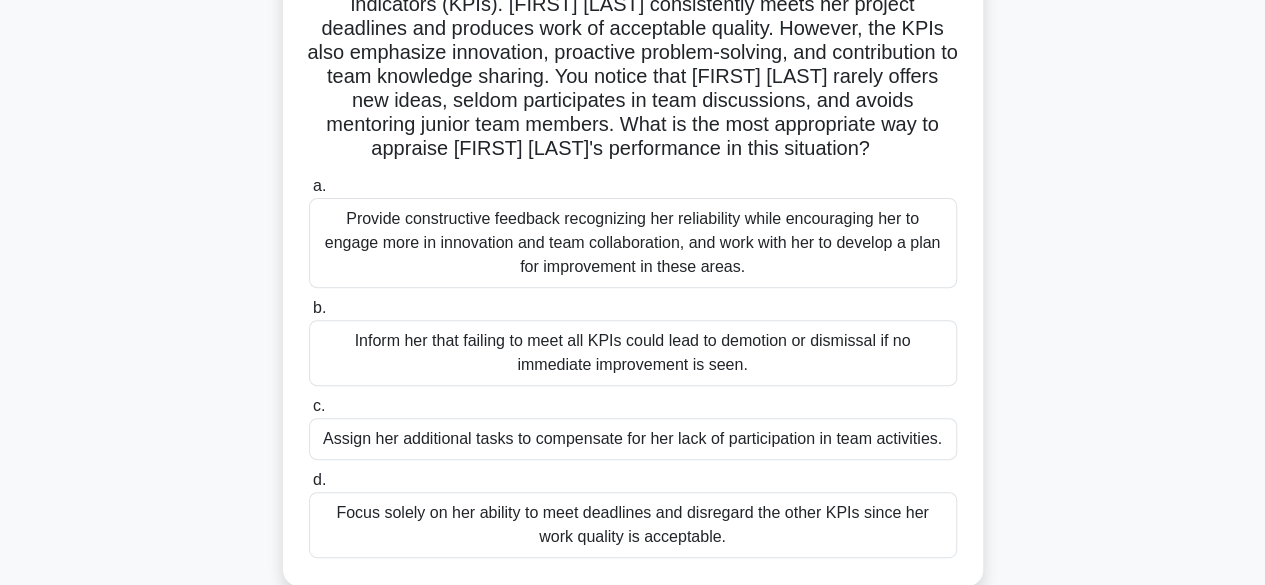 click on "Provide constructive feedback recognizing her reliability while encouraging her to engage more in innovation and team collaboration, and work with her to develop a plan for improvement in these areas." at bounding box center [633, 243] 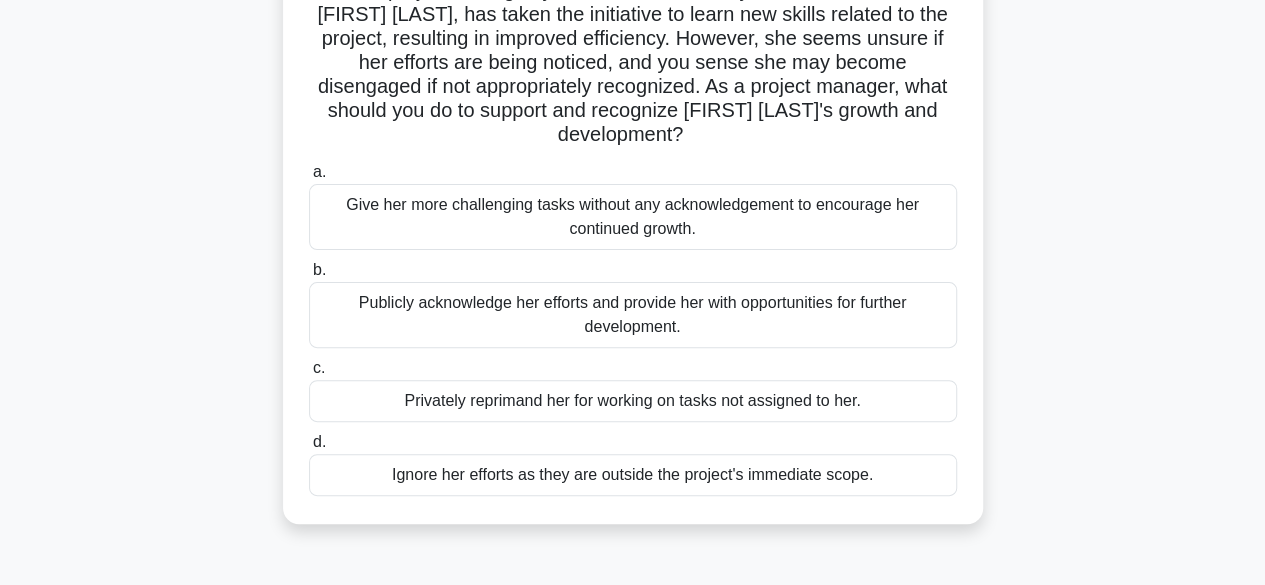 scroll, scrollTop: 173, scrollLeft: 0, axis: vertical 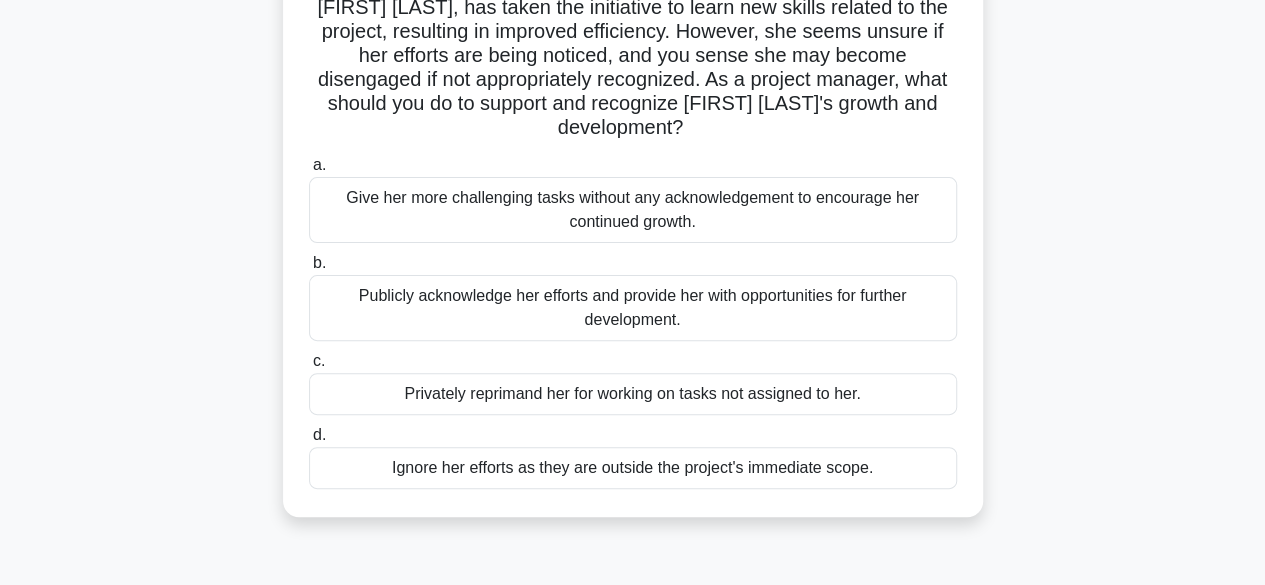 click on "Publicly acknowledge her efforts and provide her with opportunities for further development." at bounding box center (633, 308) 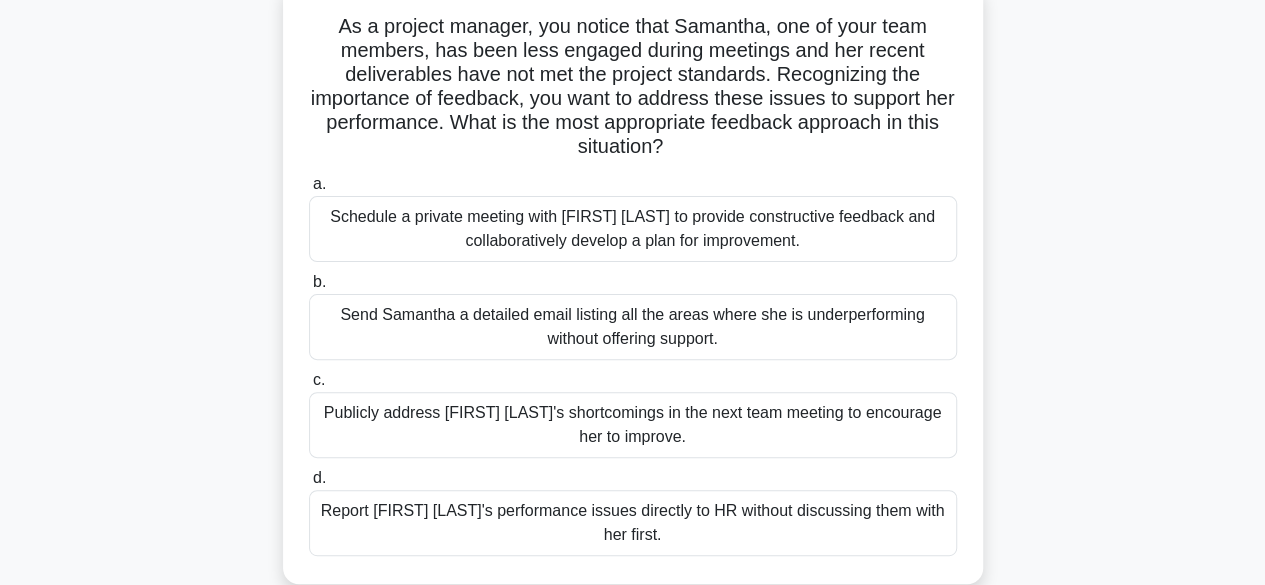 scroll, scrollTop: 142, scrollLeft: 0, axis: vertical 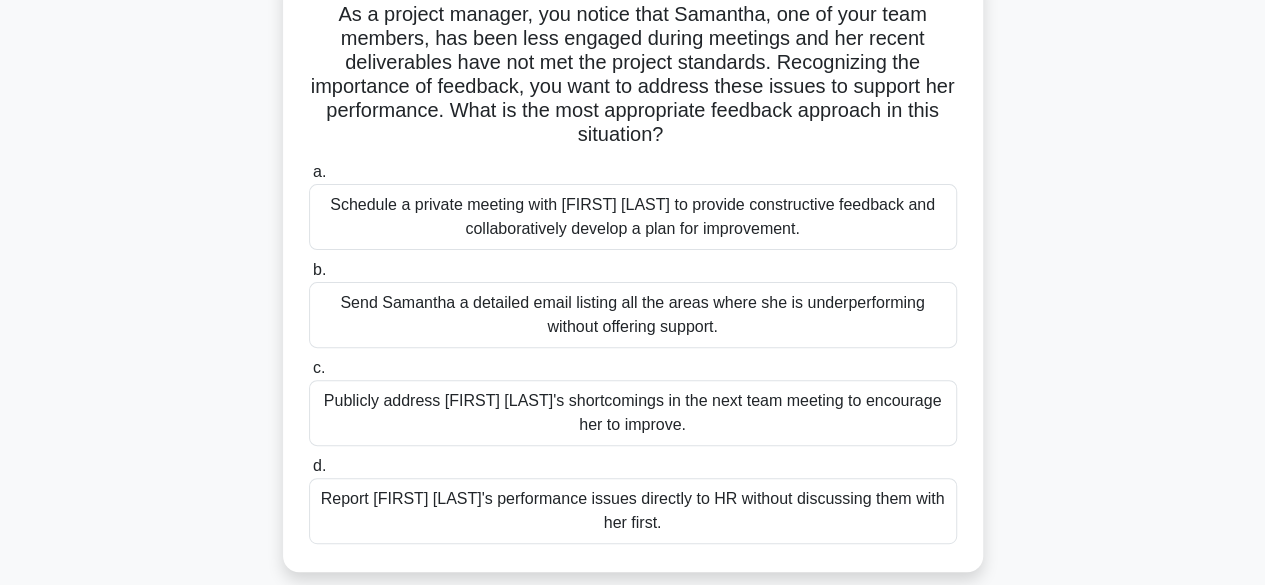 click on "Schedule a private meeting with [FIRST] [LAST] to provide constructive feedback and collaboratively develop a plan for improvement." at bounding box center (633, 217) 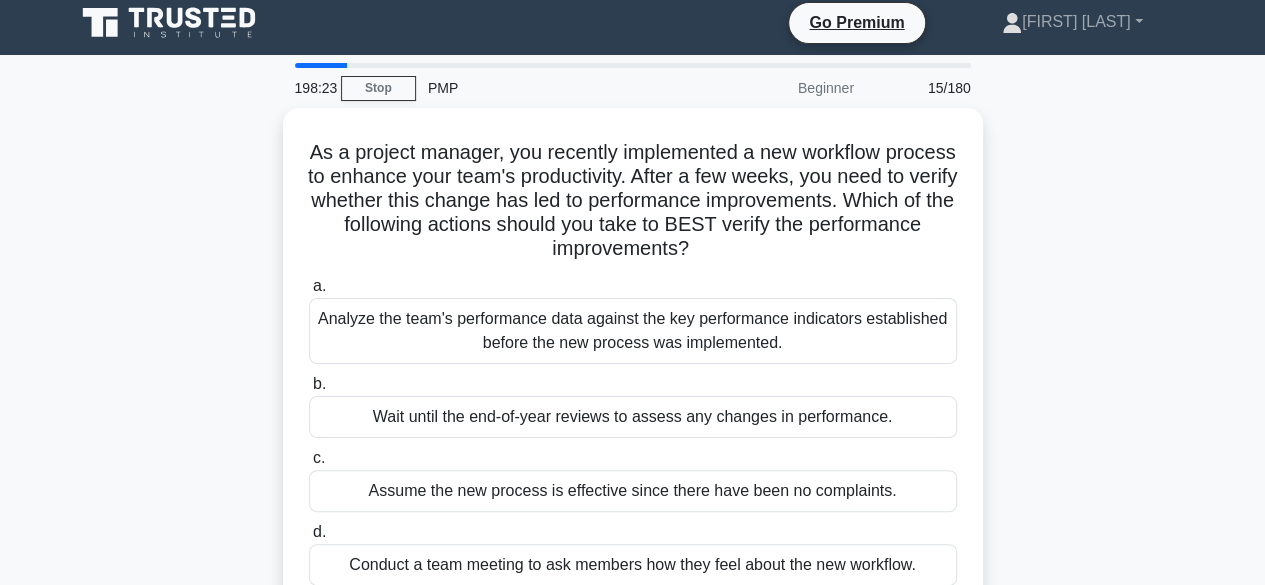 scroll, scrollTop: 0, scrollLeft: 0, axis: both 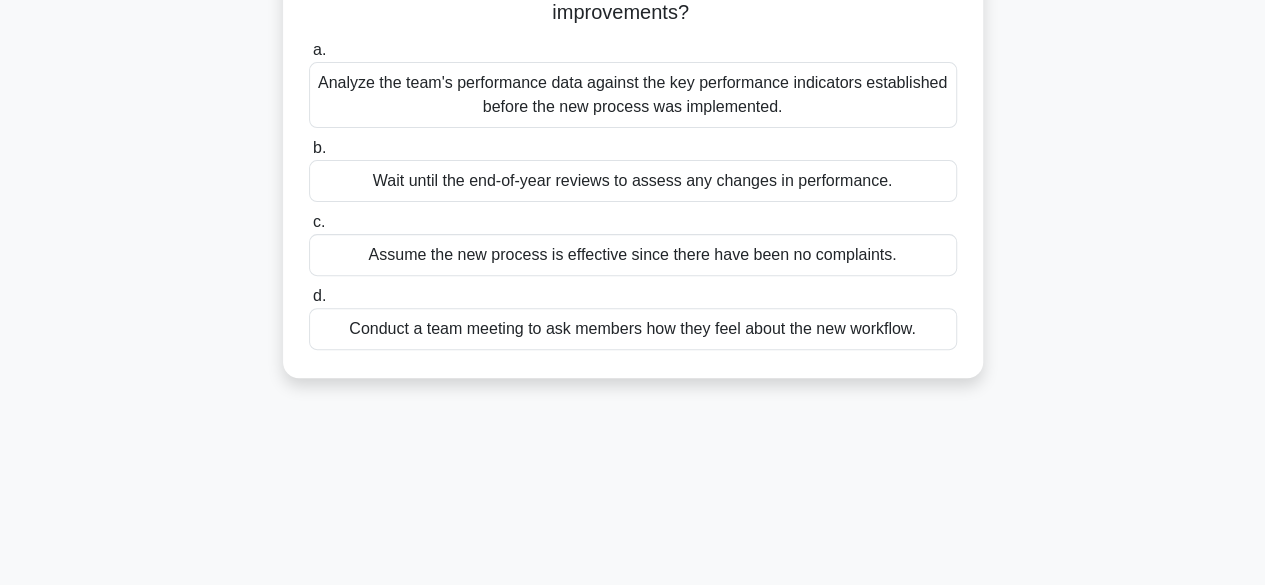 click on "Analyze the team's performance data against the key performance indicators established before the new process was implemented." at bounding box center (633, 95) 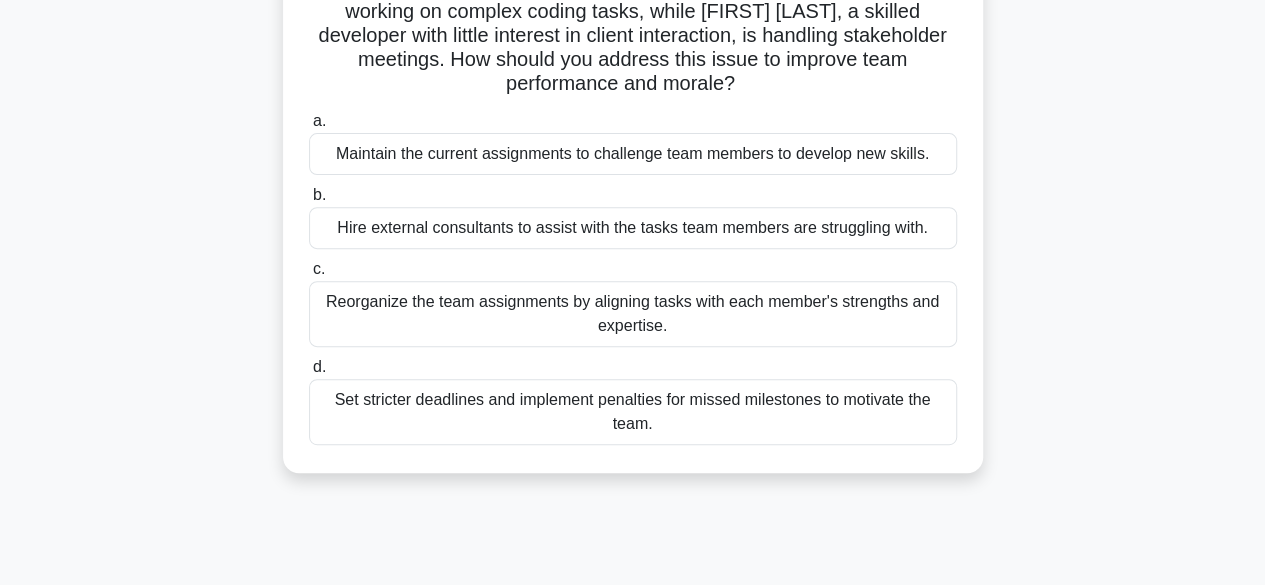 scroll, scrollTop: 293, scrollLeft: 0, axis: vertical 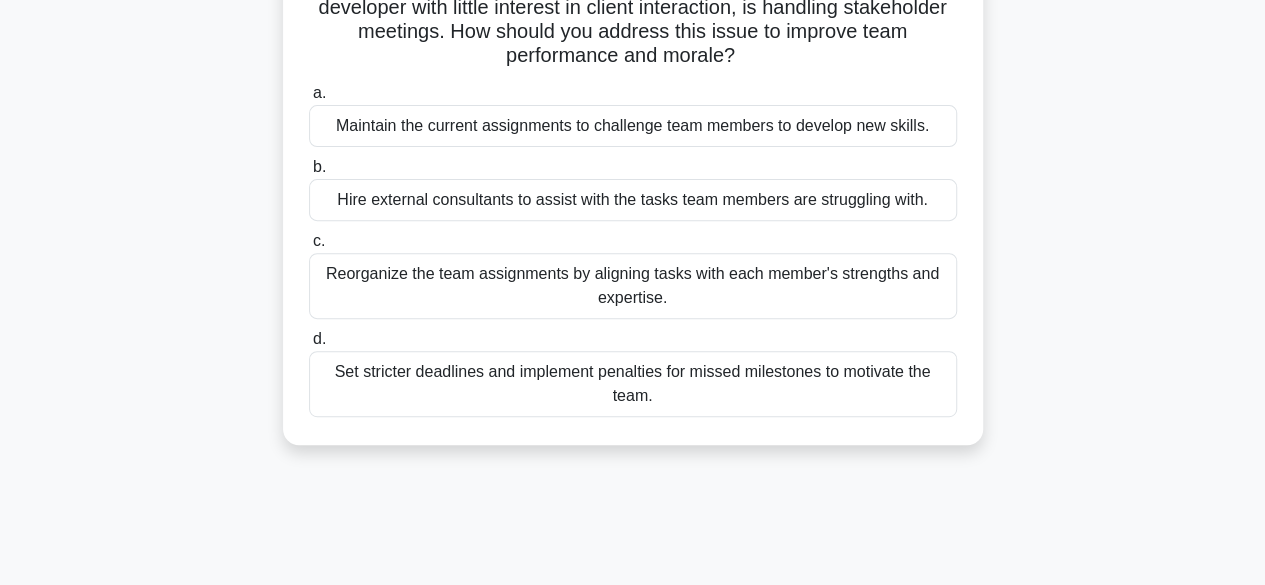 click on "Reorganize the team assignments by aligning tasks with each member's strengths and expertise." at bounding box center [633, 286] 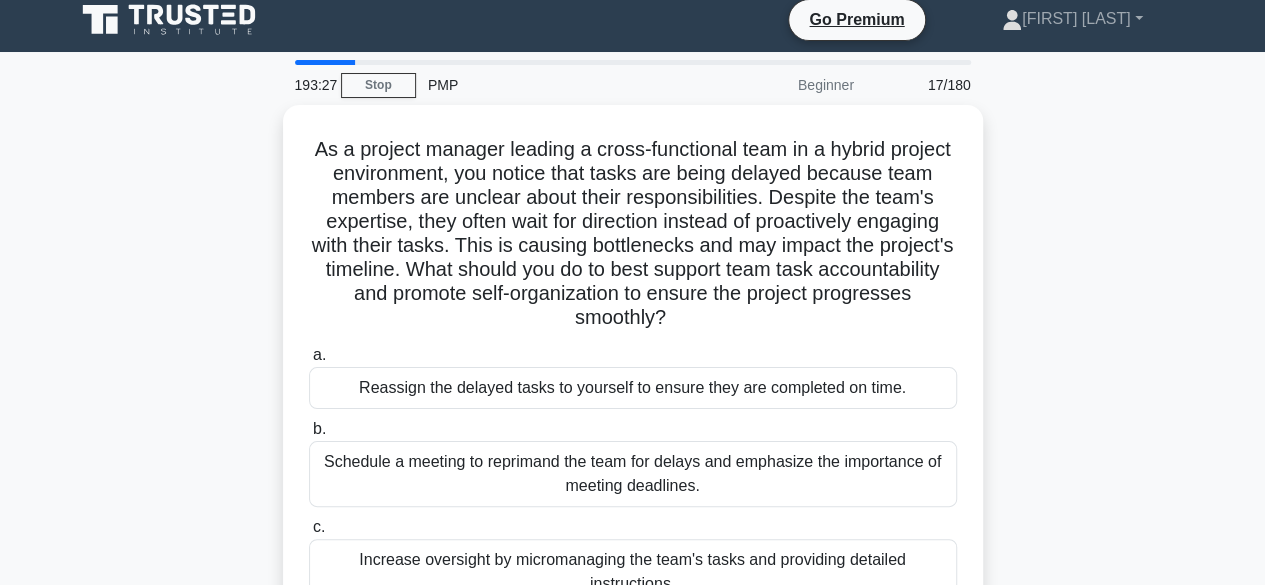 scroll, scrollTop: 0, scrollLeft: 0, axis: both 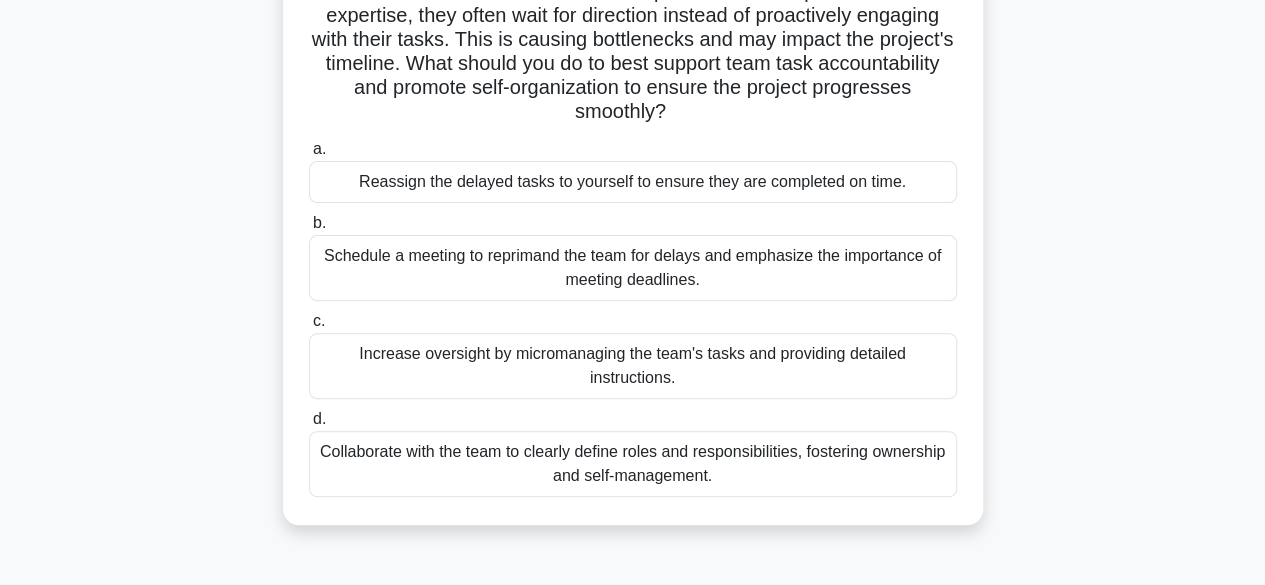 click on "Collaborate with the team to clearly define roles and responsibilities, fostering ownership and self-management." at bounding box center (633, 464) 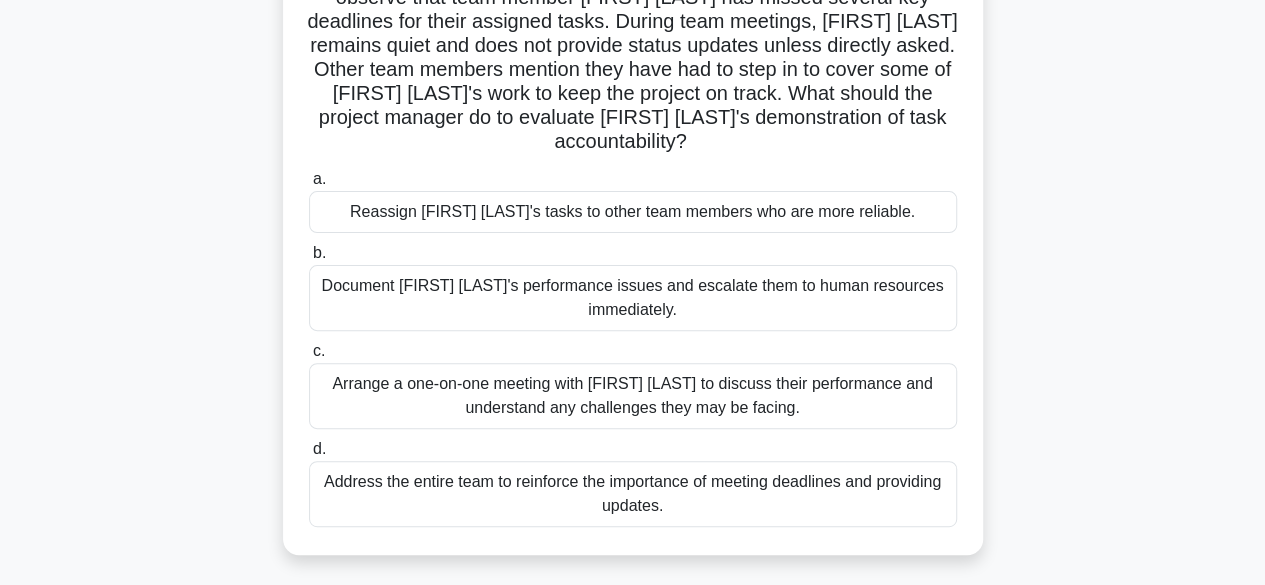 scroll, scrollTop: 188, scrollLeft: 0, axis: vertical 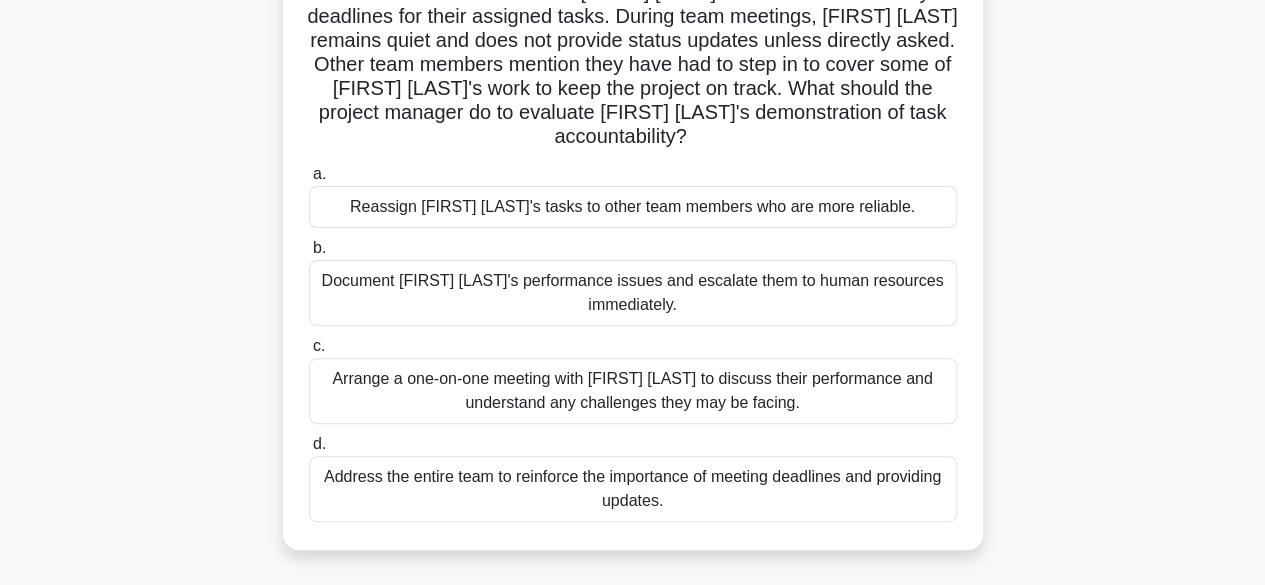 click on "Arrange a one-on-one meeting with [FIRST] [LAST] to discuss their performance and understand any challenges they may be facing." at bounding box center (633, 391) 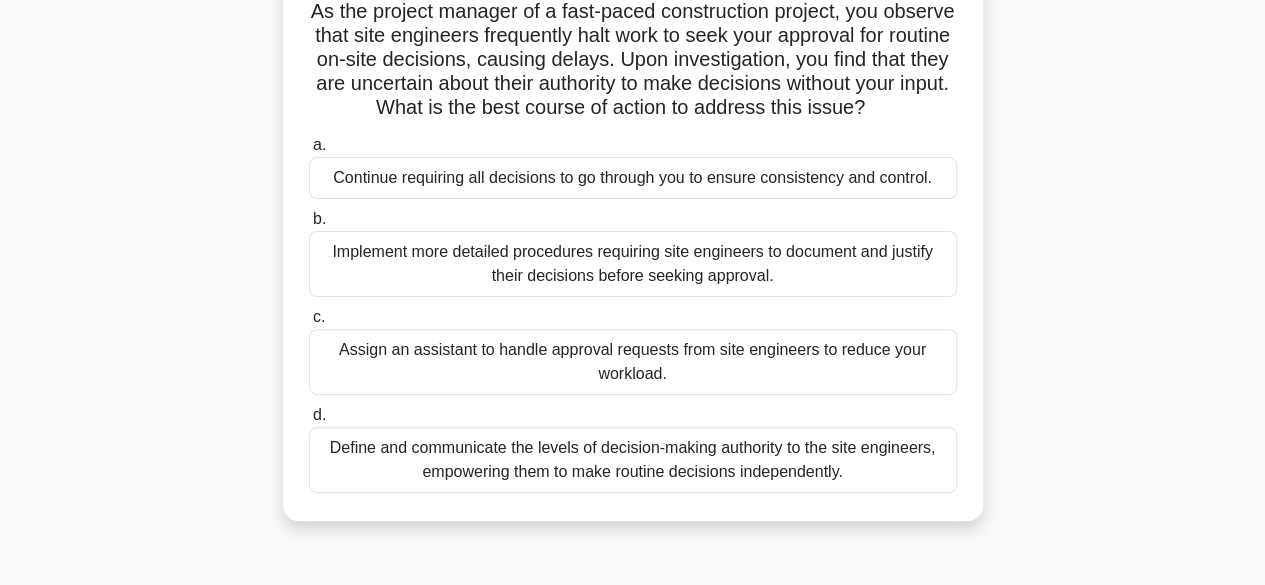 scroll, scrollTop: 164, scrollLeft: 0, axis: vertical 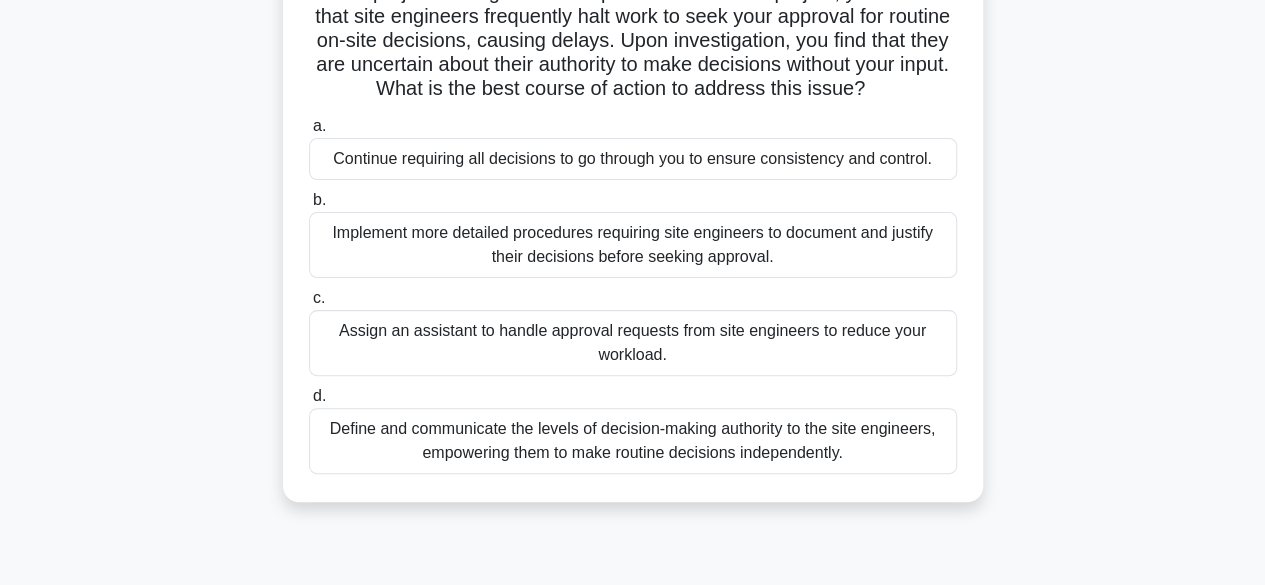 click on "Define and communicate the levels of decision-making authority to the site engineers, empowering them to make routine decisions independently." at bounding box center [633, 441] 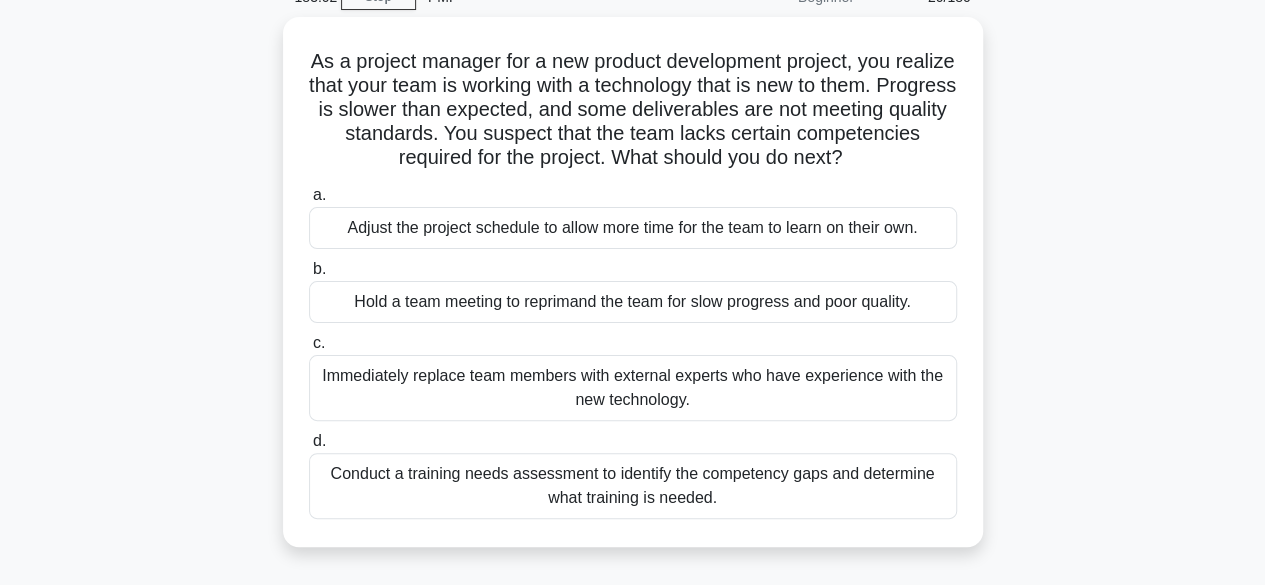 scroll, scrollTop: 120, scrollLeft: 0, axis: vertical 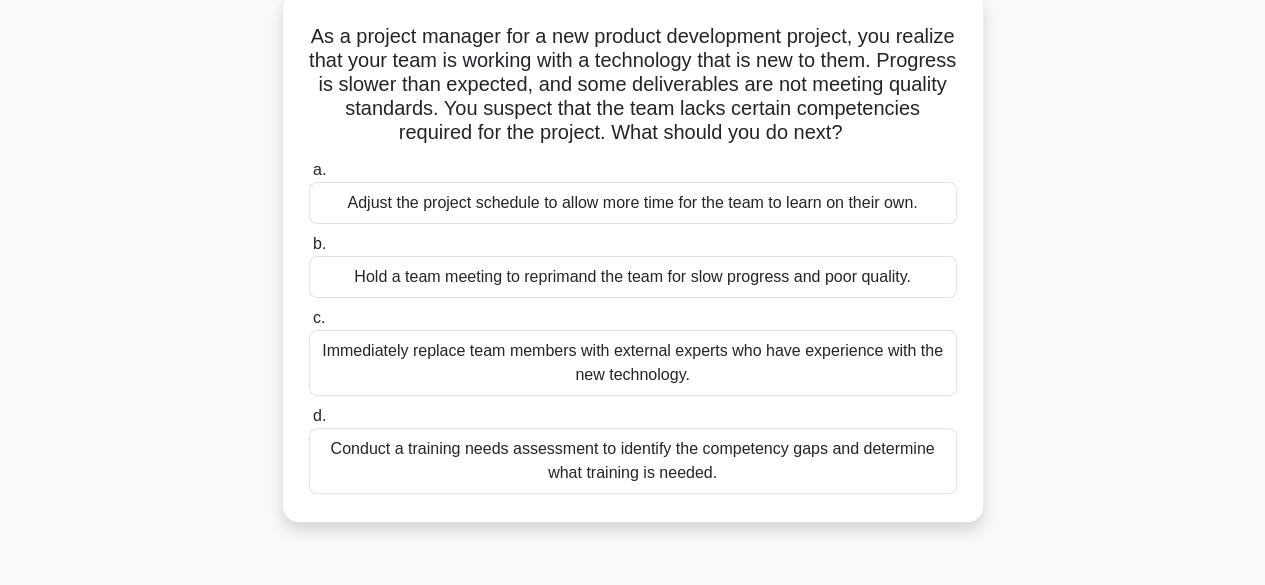 click on "Conduct a training needs assessment to identify the competency gaps and determine what training is needed." at bounding box center [633, 461] 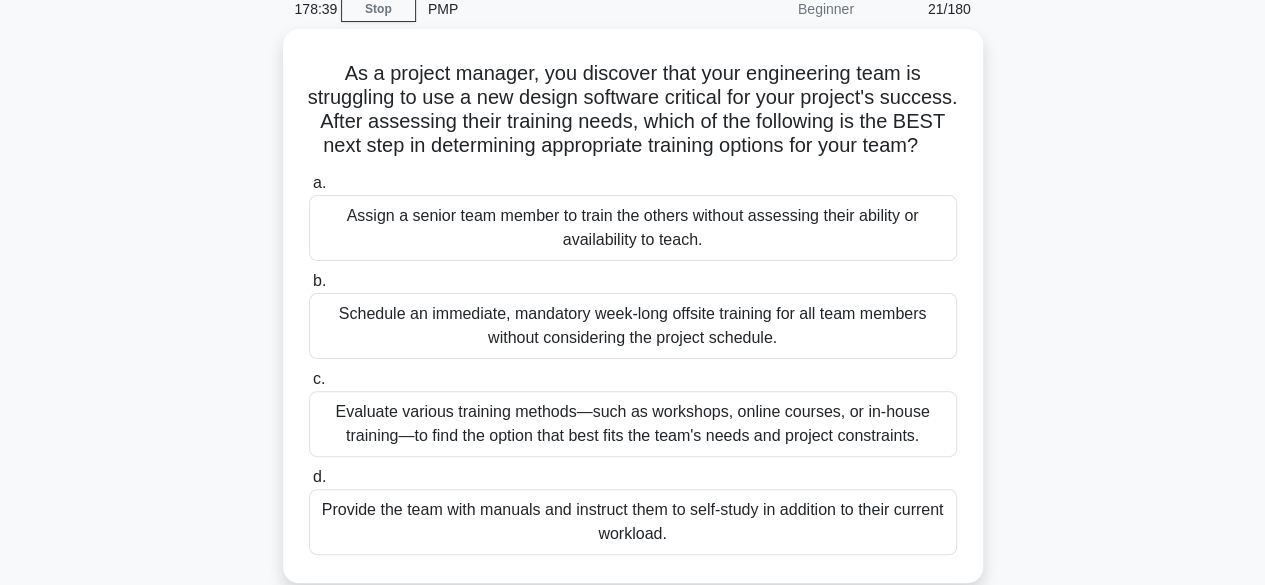 scroll, scrollTop: 124, scrollLeft: 0, axis: vertical 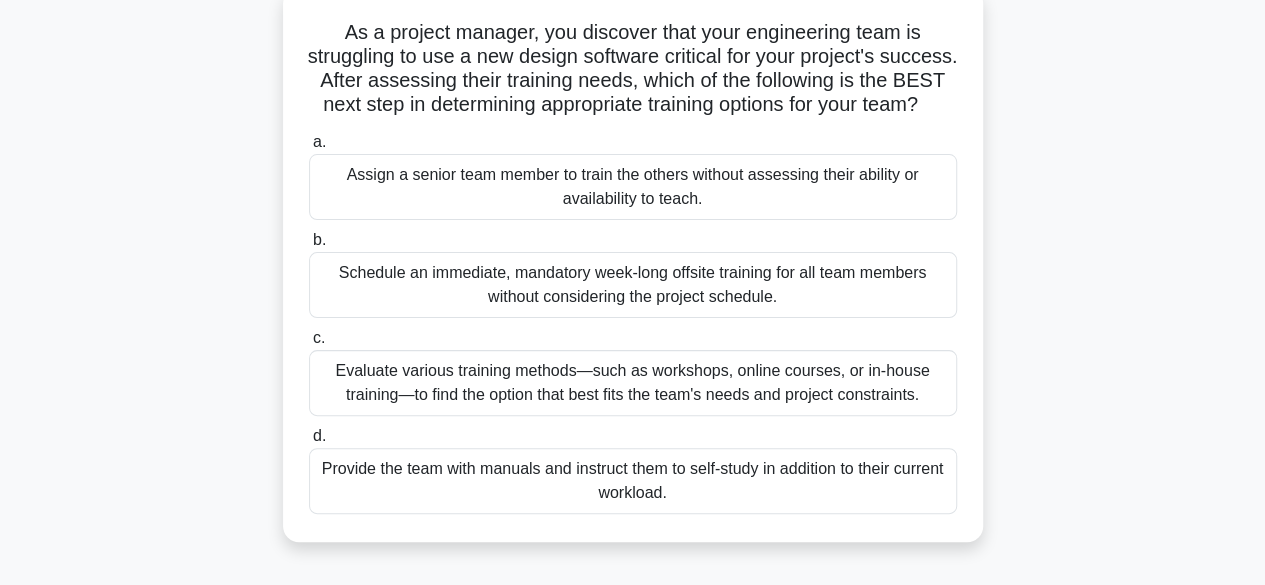 click on "Evaluate various training methods—such as workshops, online courses, or in-house training—to find the option that best fits the team's needs and project constraints." at bounding box center (633, 383) 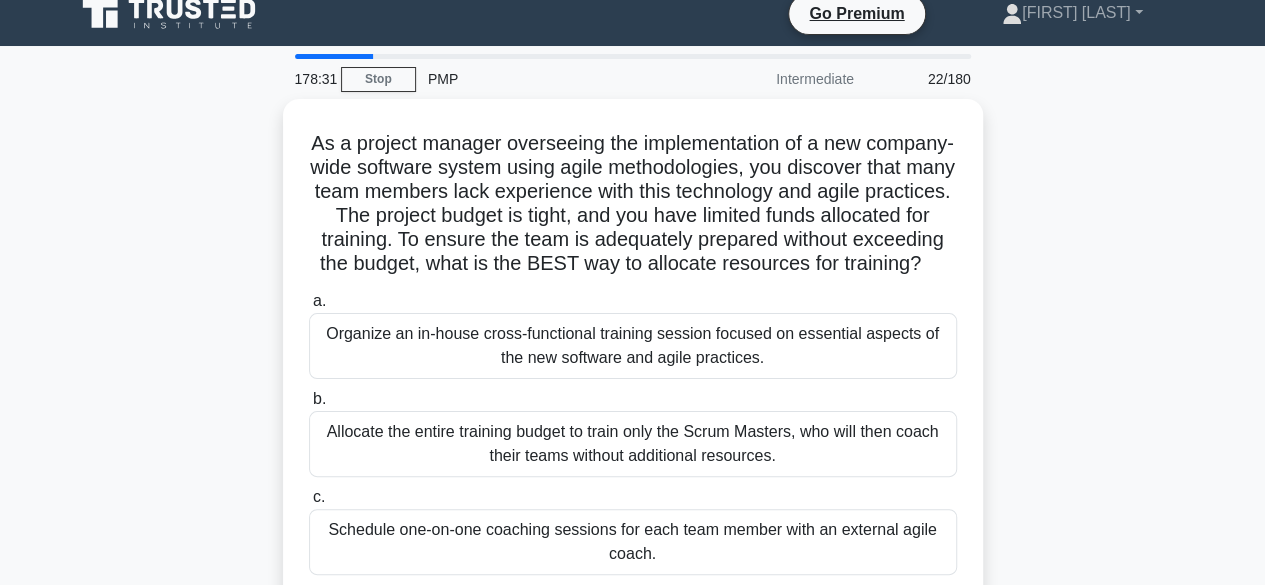 scroll, scrollTop: 0, scrollLeft: 0, axis: both 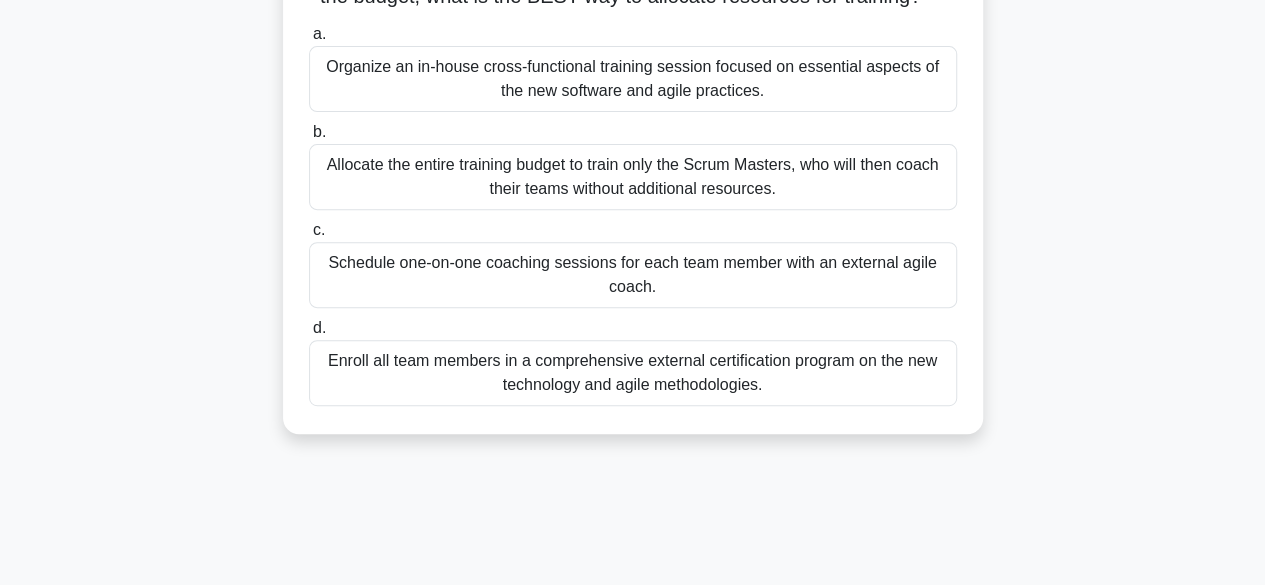 click on "Organize an in-house cross-functional training session focused on essential aspects of the new software and agile practices." at bounding box center [633, 79] 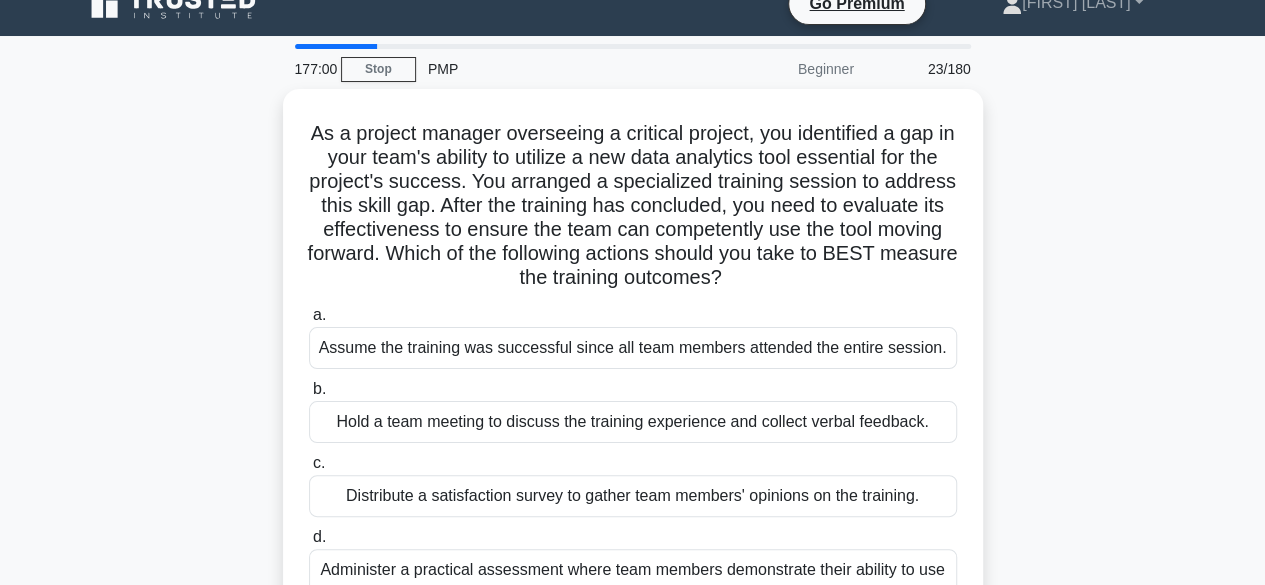 scroll, scrollTop: 0, scrollLeft: 0, axis: both 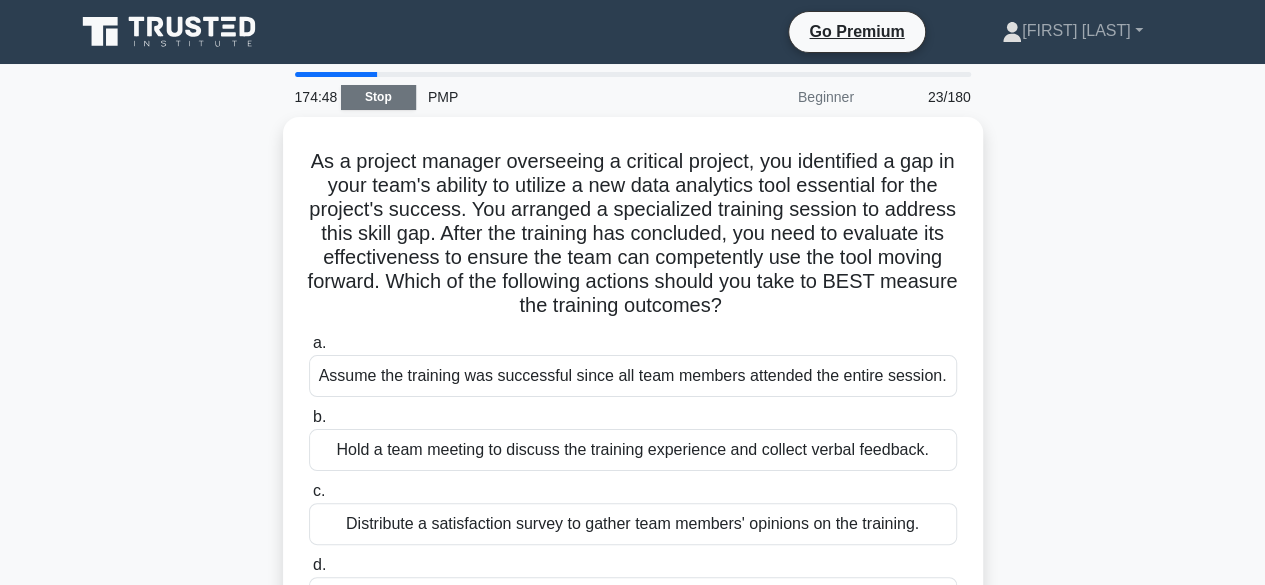 click on "Stop" at bounding box center [378, 97] 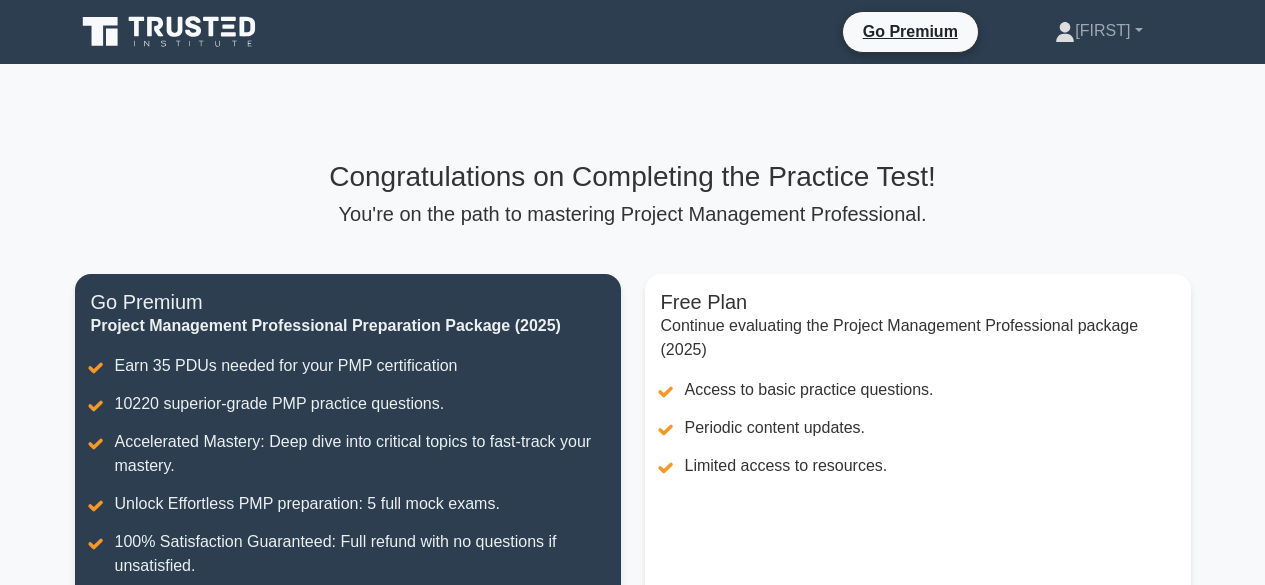 scroll, scrollTop: 0, scrollLeft: 0, axis: both 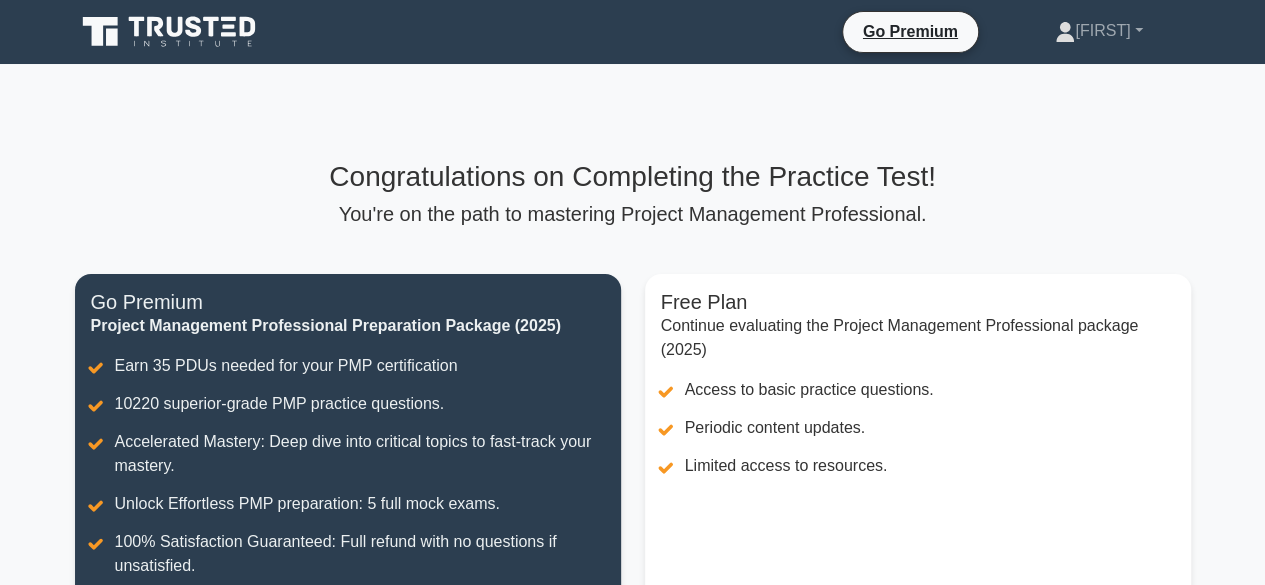 click on "Congratulations on Completing the Practice Test!
You're on the path to mastering Project Management Professional.
Free Plan
Continue evaluating the Project Management Professional package (2025)
Access to basic practice questions.
Periodic content updates.
Limited access to resources.
Continue without free Premium trial
Go Premium
Project Management Professional Preparation Package (2025)" at bounding box center (632, 464) 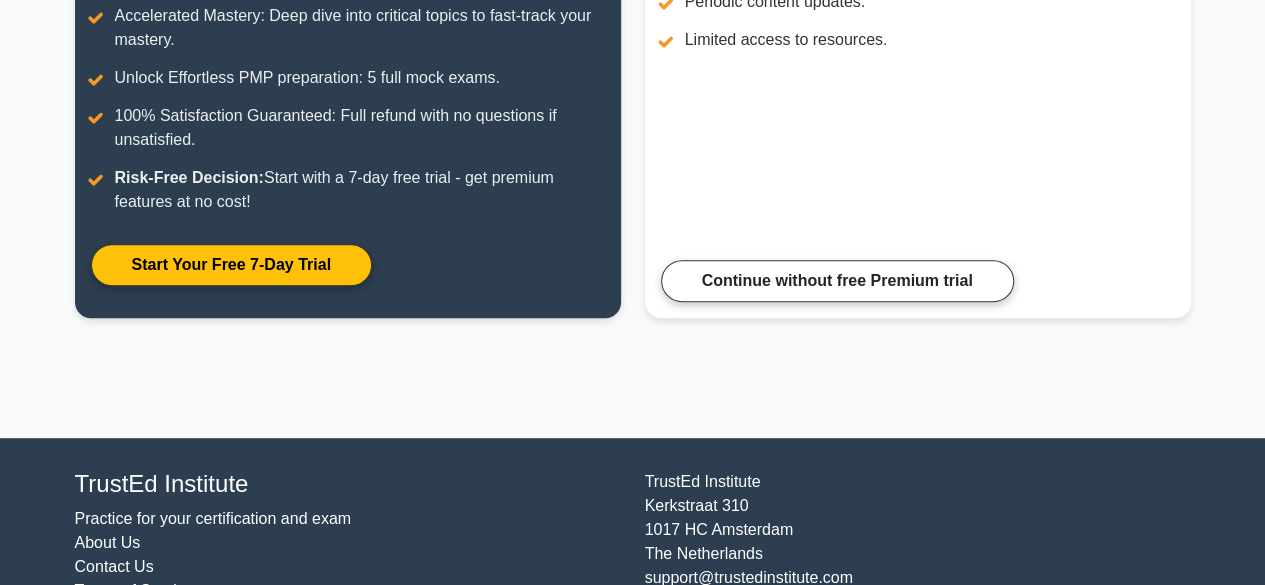 scroll, scrollTop: 498, scrollLeft: 0, axis: vertical 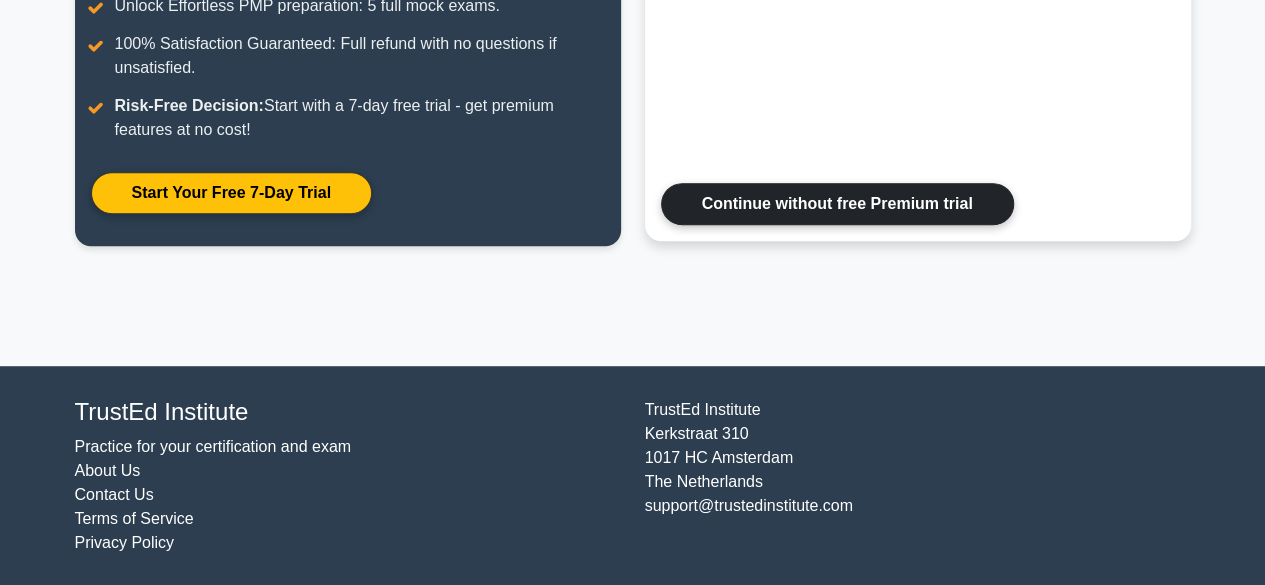 click on "Continue without free Premium trial" at bounding box center [837, 204] 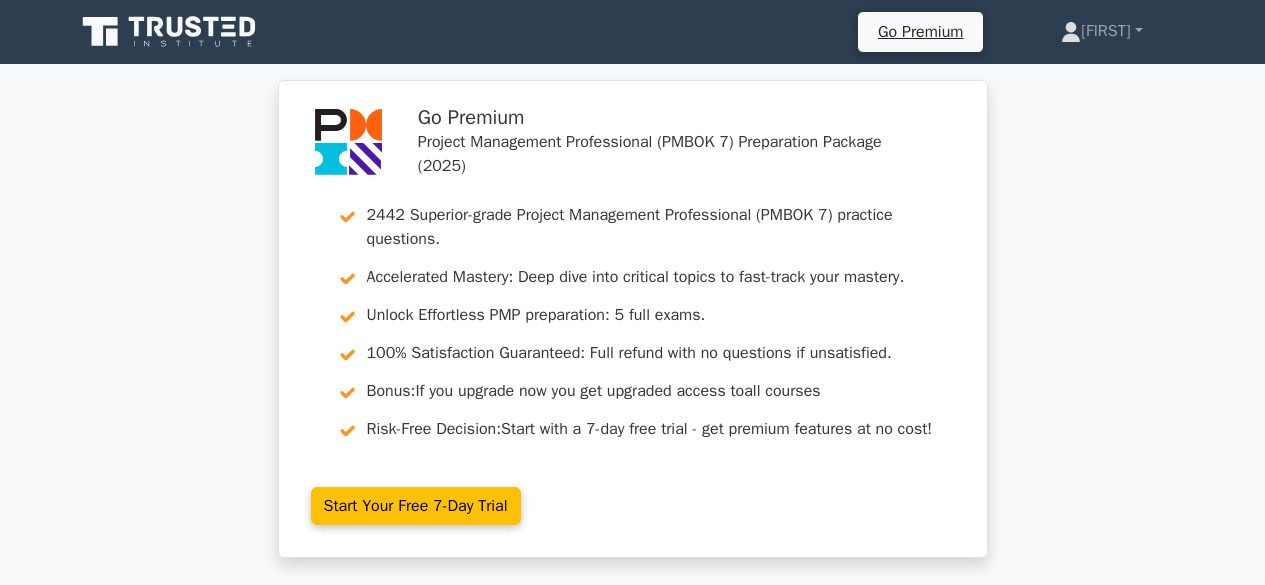 scroll, scrollTop: 0, scrollLeft: 0, axis: both 